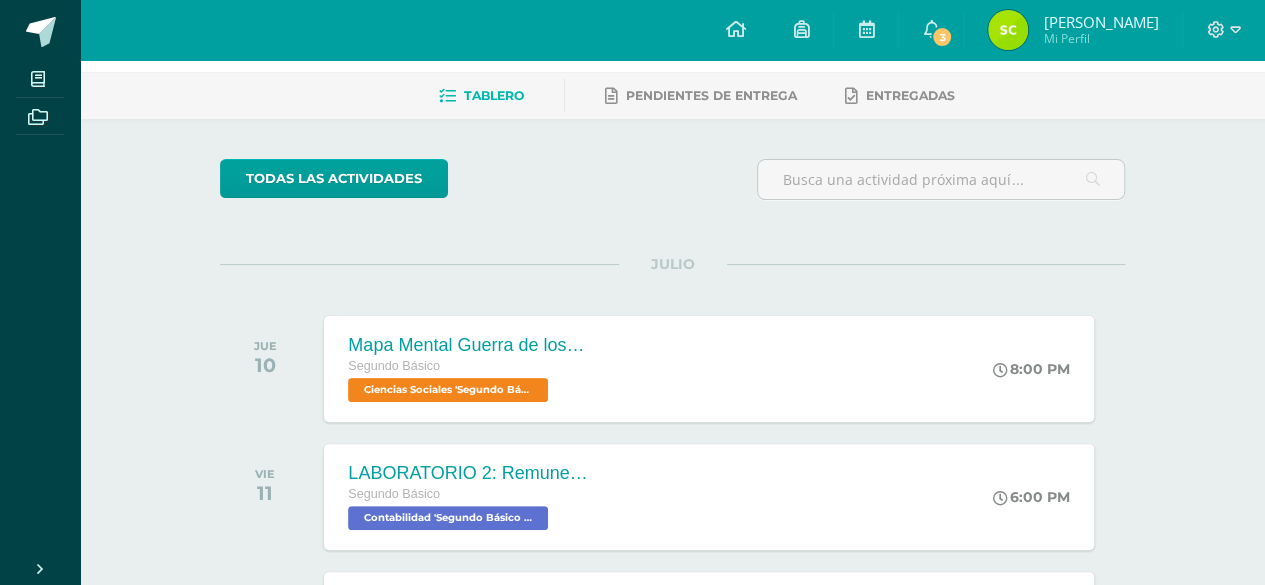 scroll, scrollTop: 0, scrollLeft: 0, axis: both 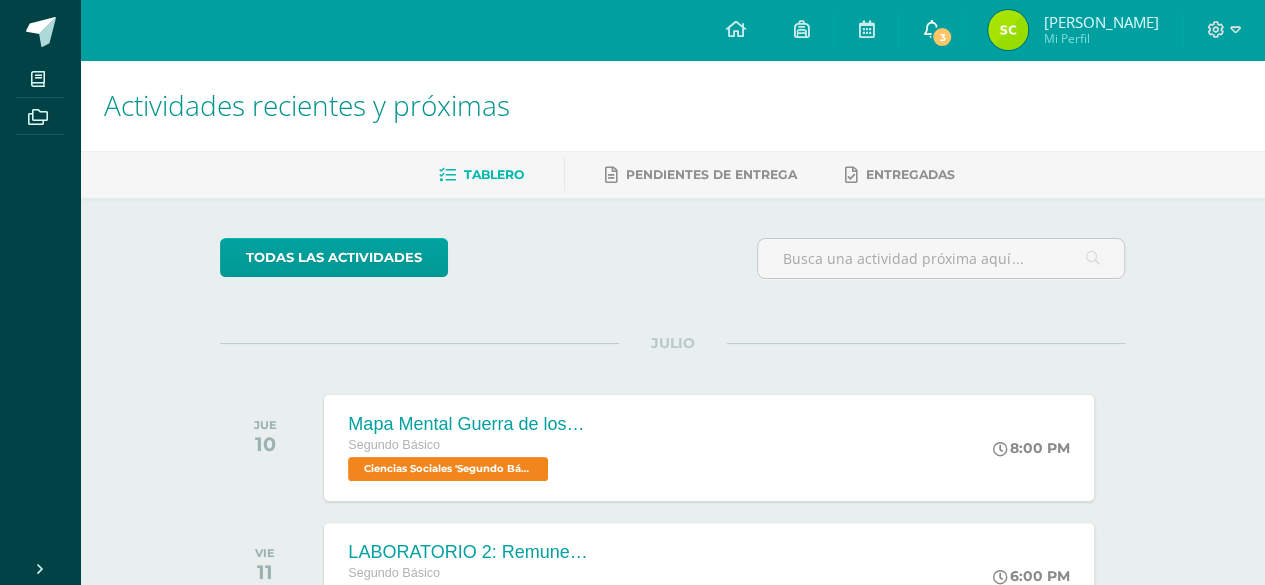 click on "3" at bounding box center [942, 37] 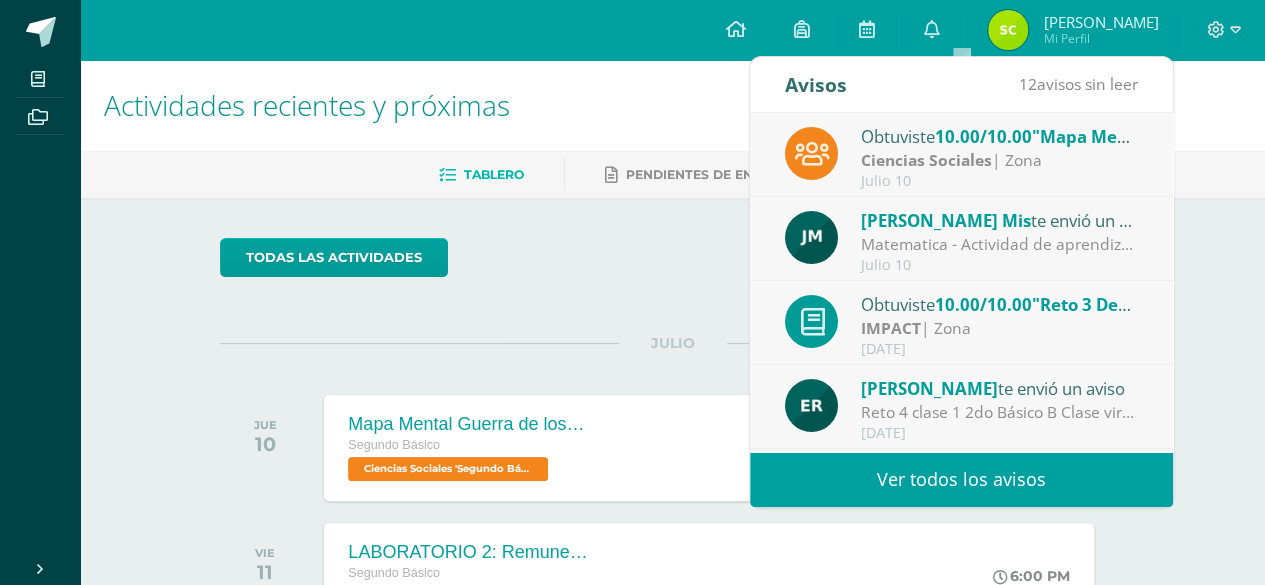 click on "Ver todos los avisos" at bounding box center [961, 479] 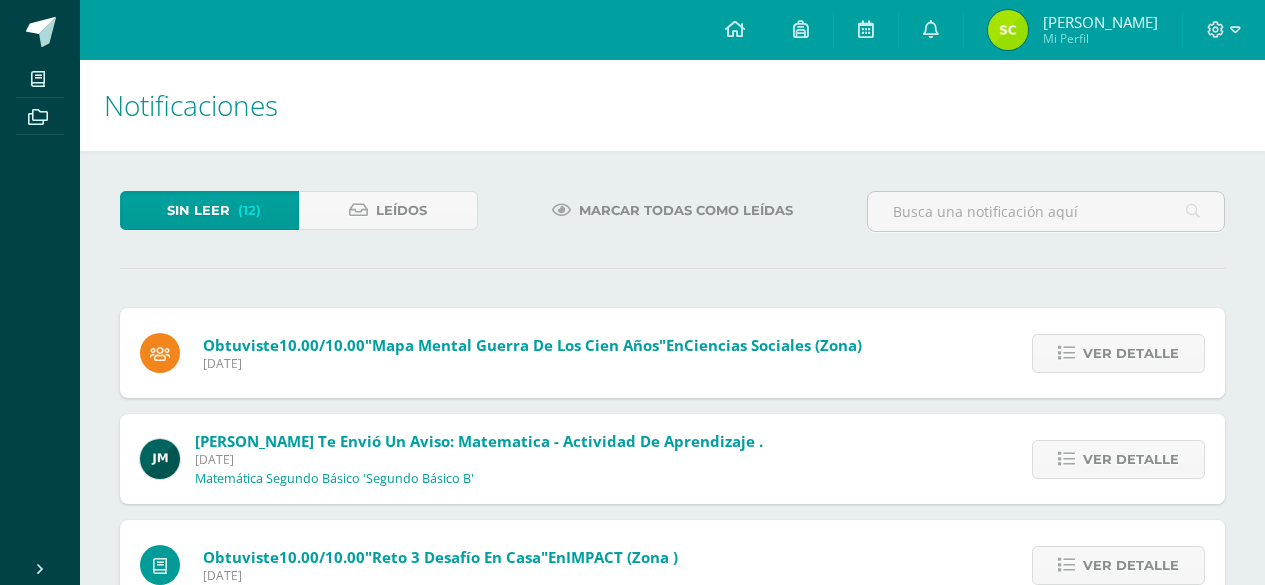 scroll, scrollTop: 0, scrollLeft: 0, axis: both 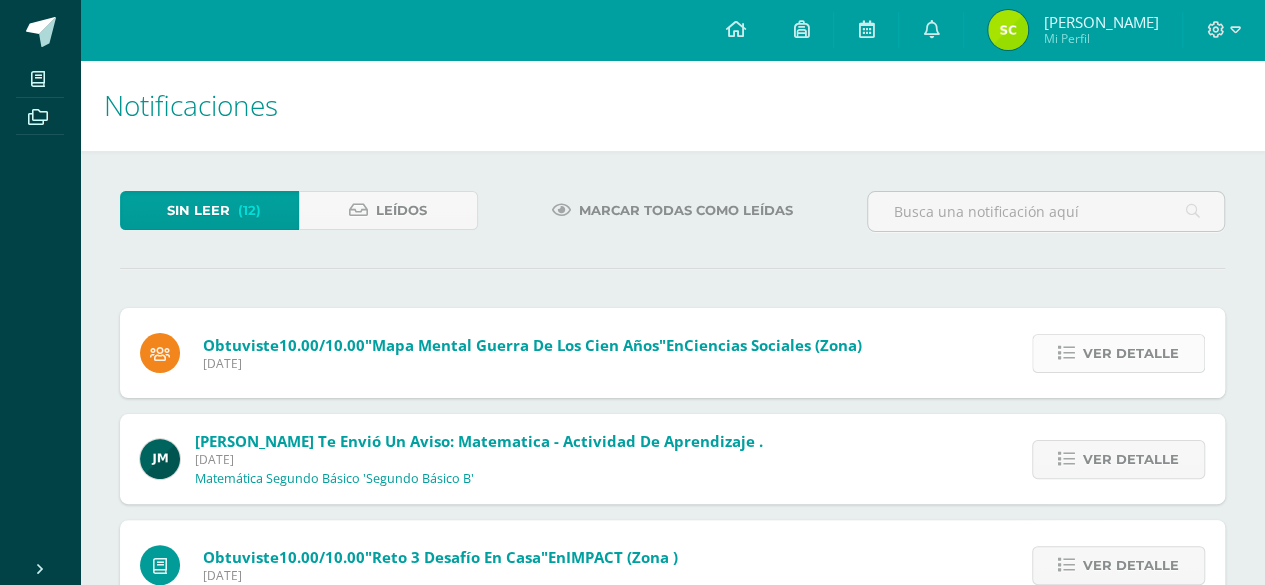 click on "Ver detalle" at bounding box center [1131, 353] 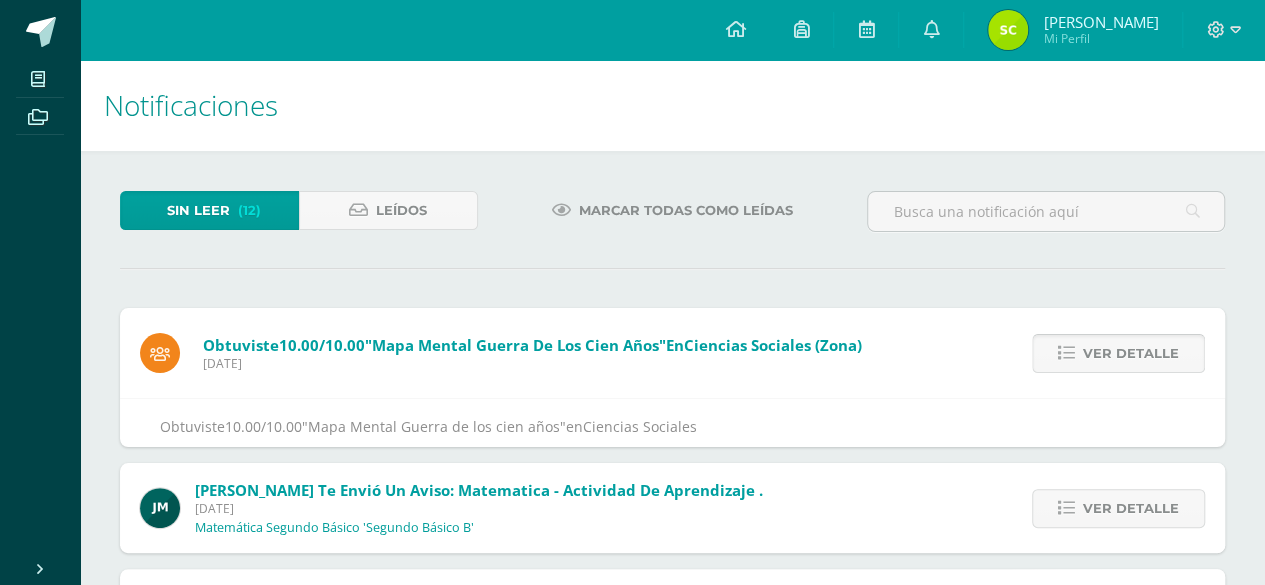 click on "Ver detalle" at bounding box center [1131, 353] 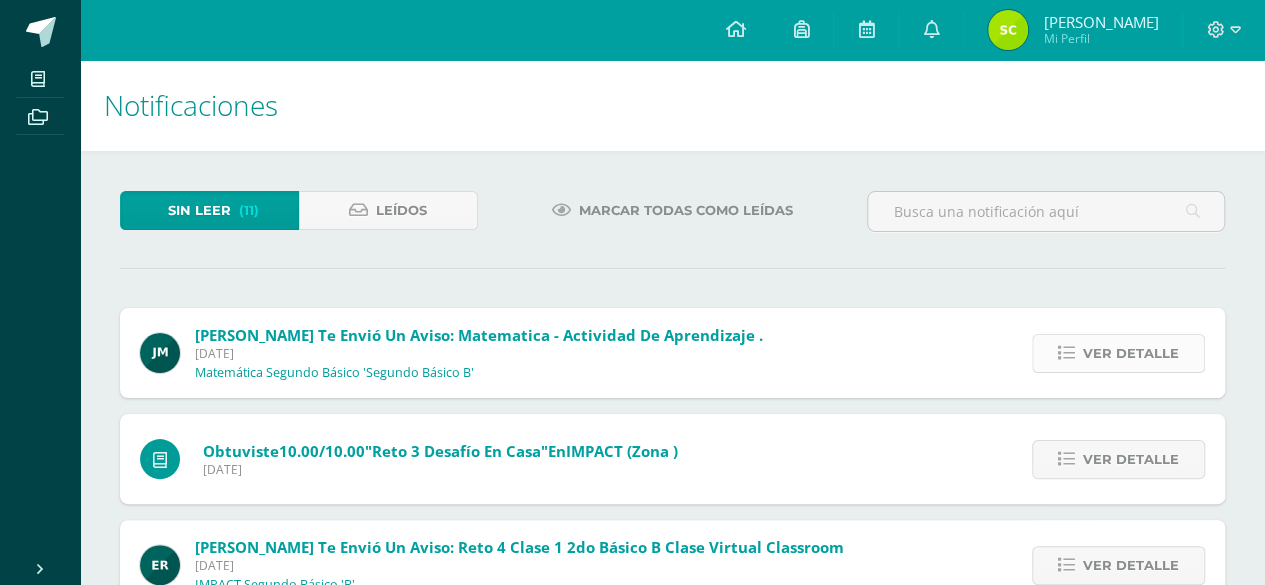 click on "Ver detalle" at bounding box center [1131, 353] 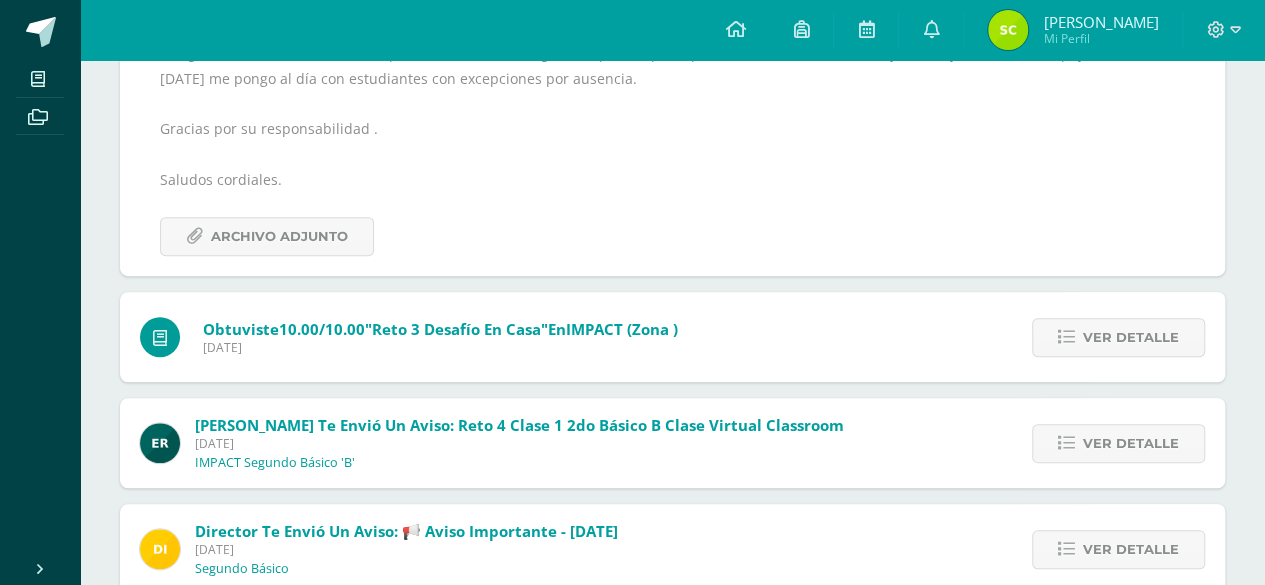 scroll, scrollTop: 458, scrollLeft: 0, axis: vertical 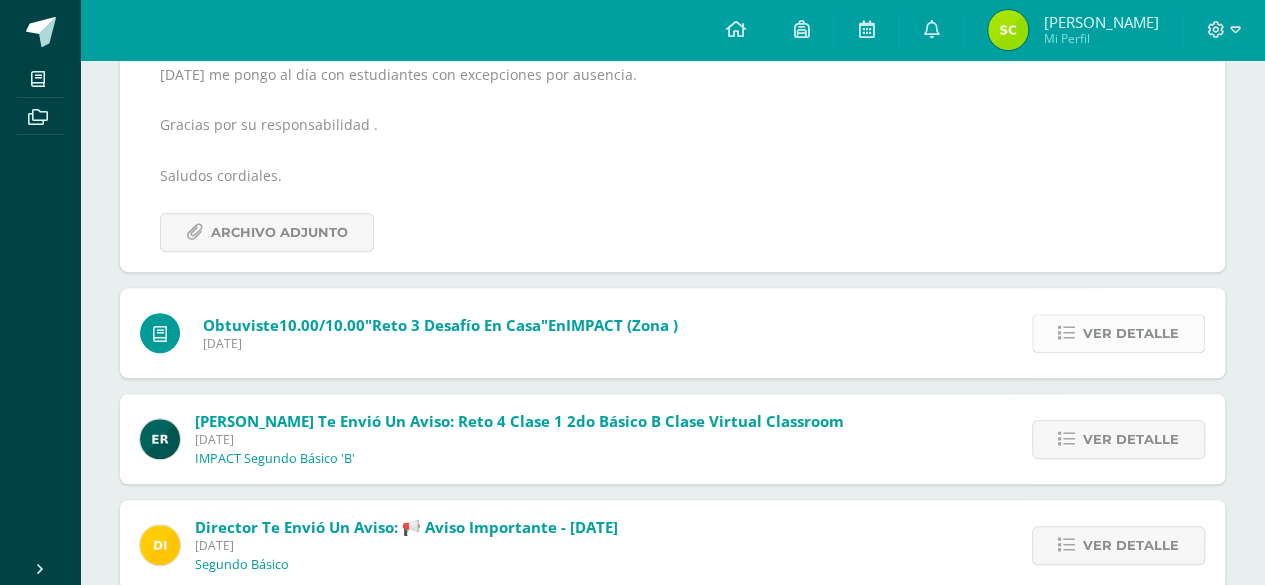 click on "Ver detalle" at bounding box center (1131, 333) 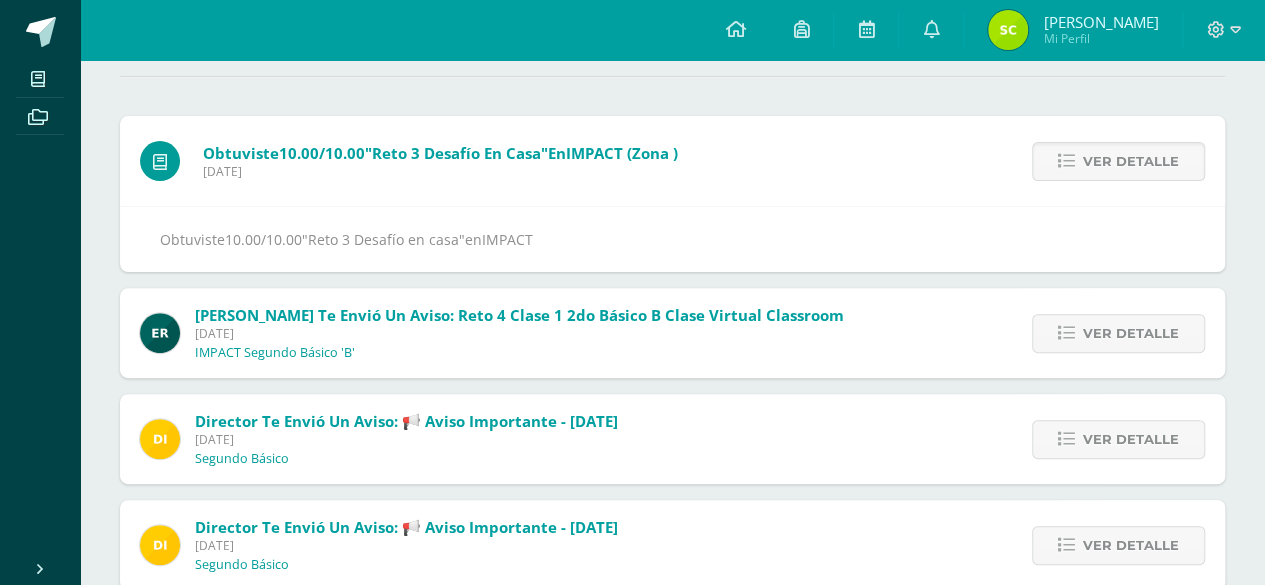 scroll, scrollTop: 189, scrollLeft: 0, axis: vertical 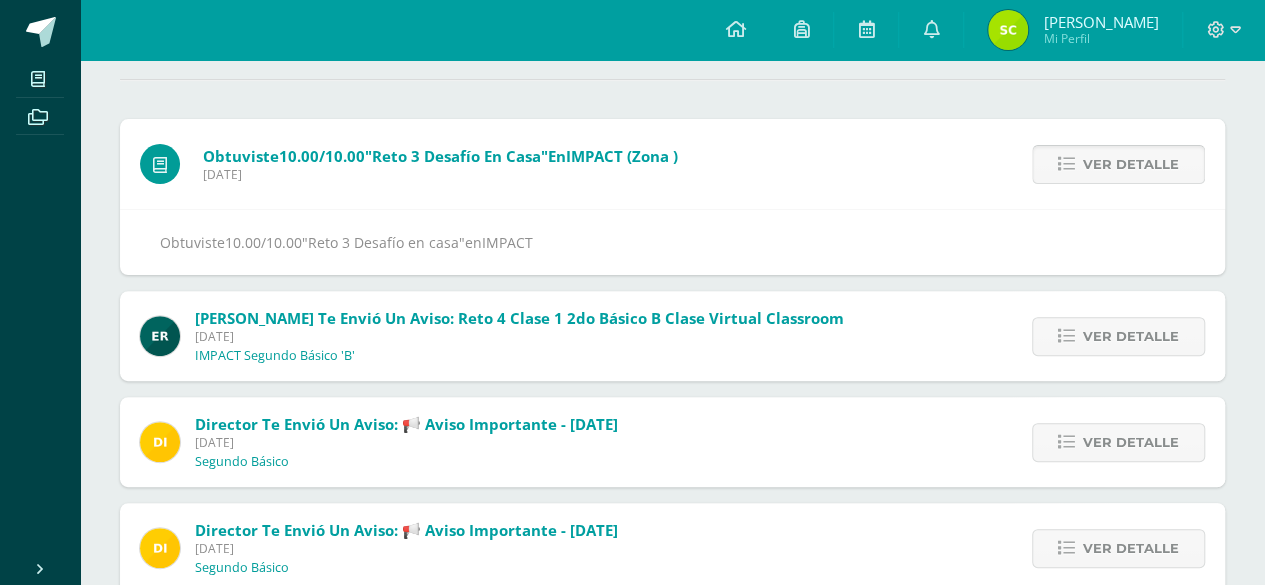 click on "Ver detalle" at bounding box center [1131, 164] 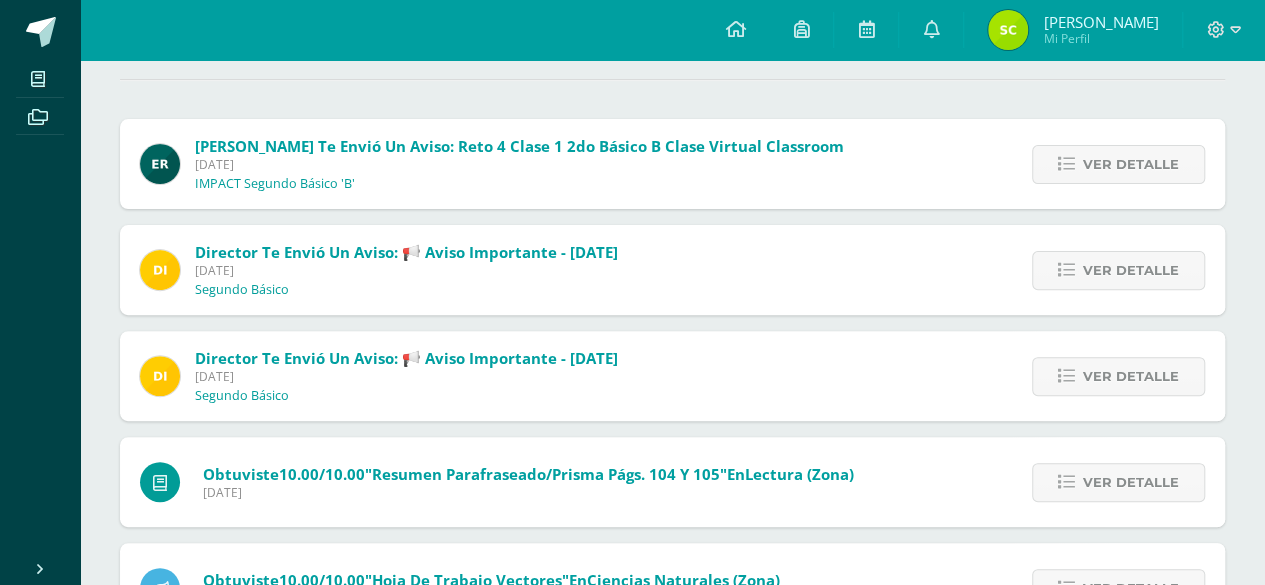 click on "Ver detalle" at bounding box center (1131, 164) 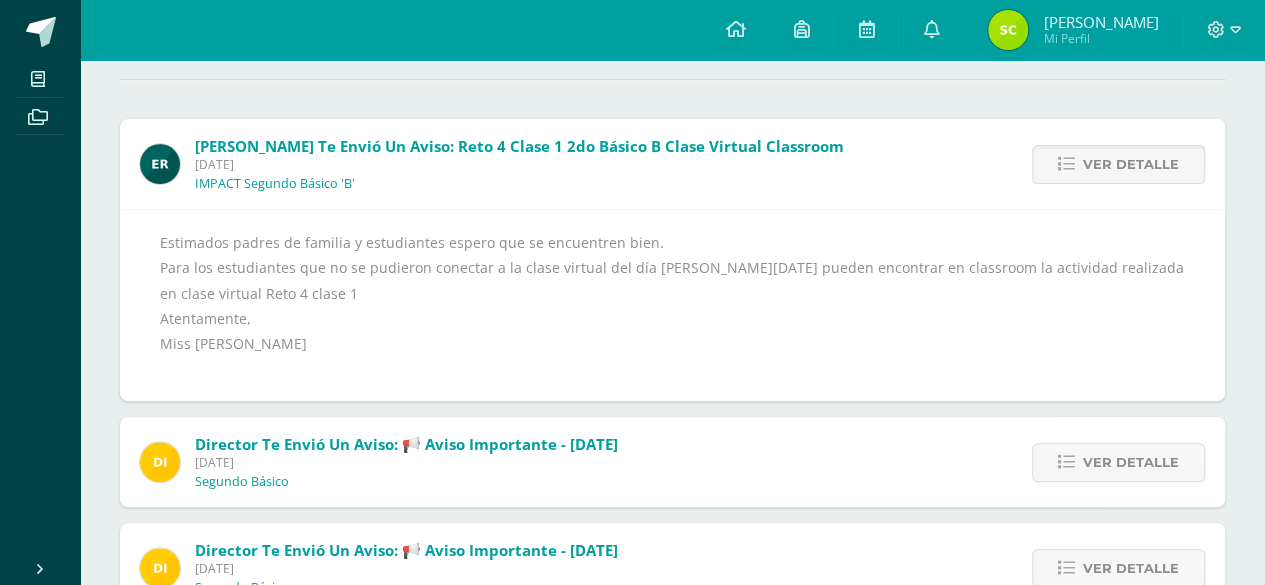 click on "Ver detalle" at bounding box center (1131, 164) 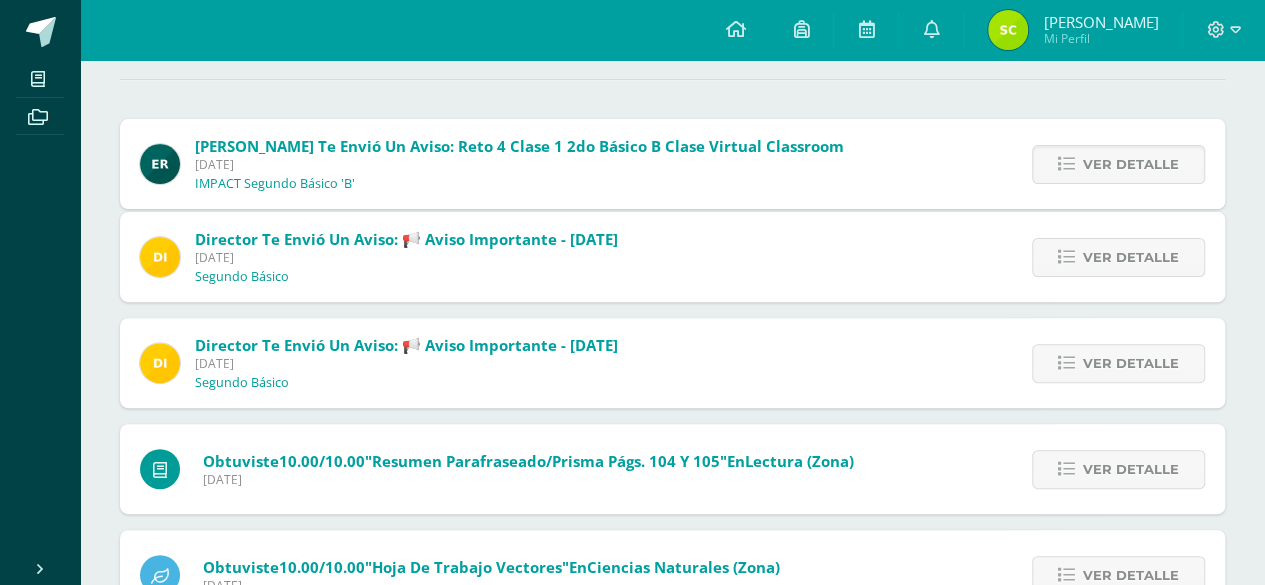 click on "[PERSON_NAME] te envió un aviso: Reto 4 clase 1 2do Básico B Clase virtual Classroom
[DATE]
IMPACT Segundo Básico 'B' Ver detalle
Estimados padres de familia y estudiantes espero que se encuentren bien. Para los estudiantes que no se pudieron conectar a la clase virtual del día [PERSON_NAME][DATE] pueden encontrar en classroom la actividad realizada en clase virtual Reto 4 clase 1 Atentamente, Miss [PERSON_NAME]
Director  te envió un aviso: 📢 Aviso Importante - [DATE]
[DATE]
Segundo Básico Ver detalle
Estimados padres de familia y/o encargados: Adjuntamos información a tomar en cuenta.  Atentamente;  Dirección General
Archivo Adjunto Director  te envió un aviso: 📢 Aviso Importante - [DATE]
[DATE]
Segundo Básico Ver detalle Ver detalle" at bounding box center [672, 509] 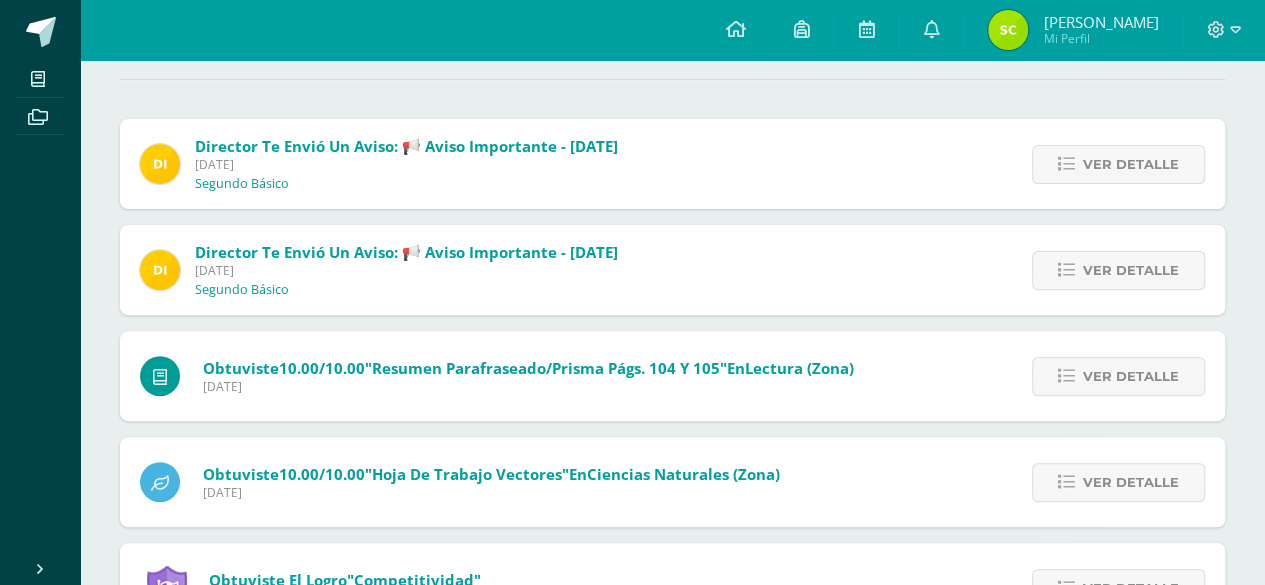 click on "Ver detalle" at bounding box center [1131, 164] 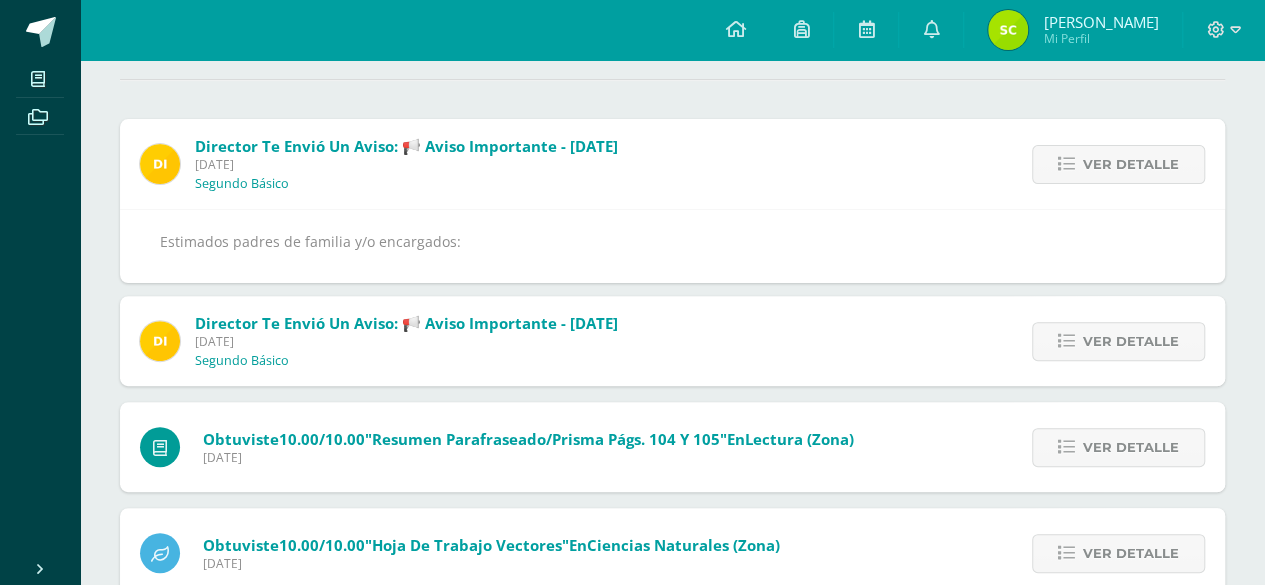 click on "Ver detalle" at bounding box center (1131, 164) 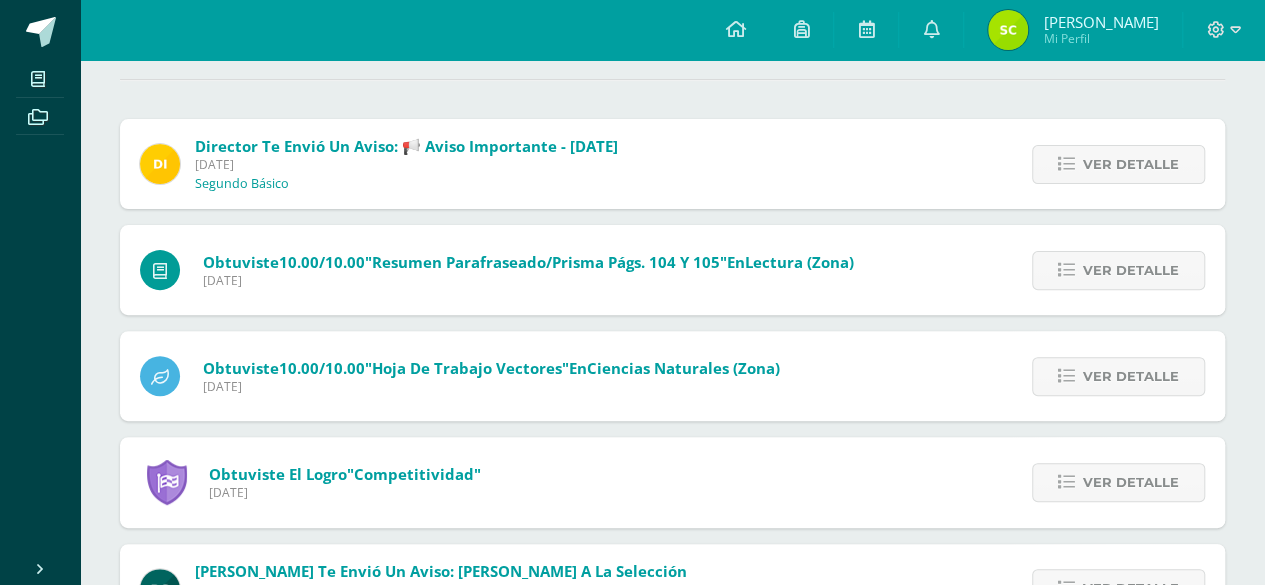click on "Ver detalle" at bounding box center (1131, 164) 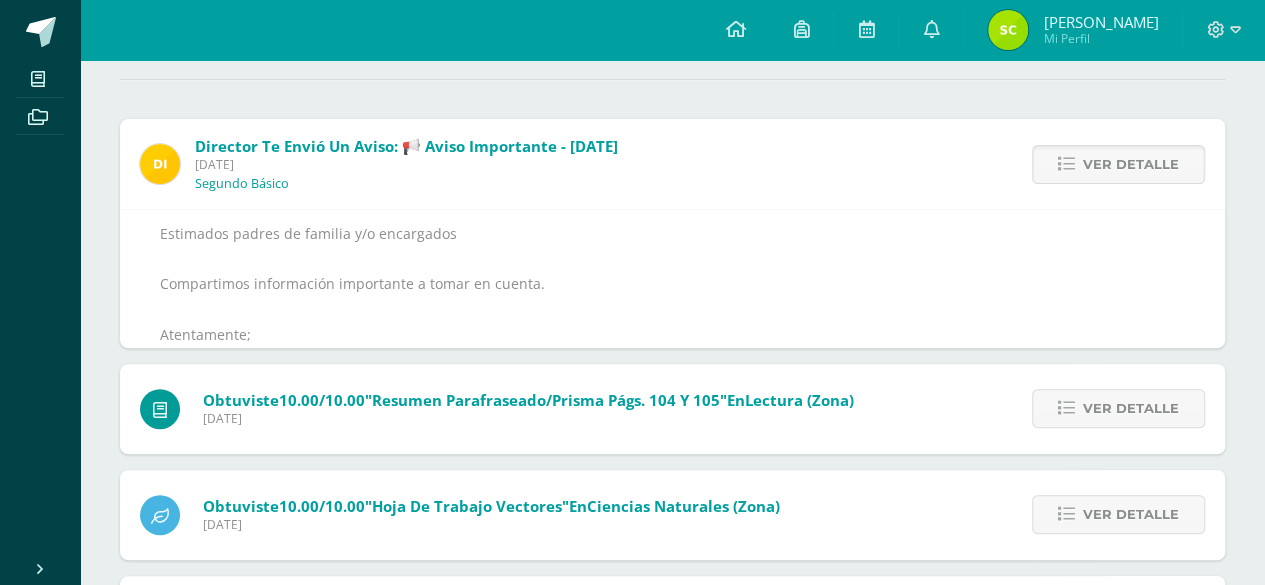 click on "Ver detalle" at bounding box center [1131, 164] 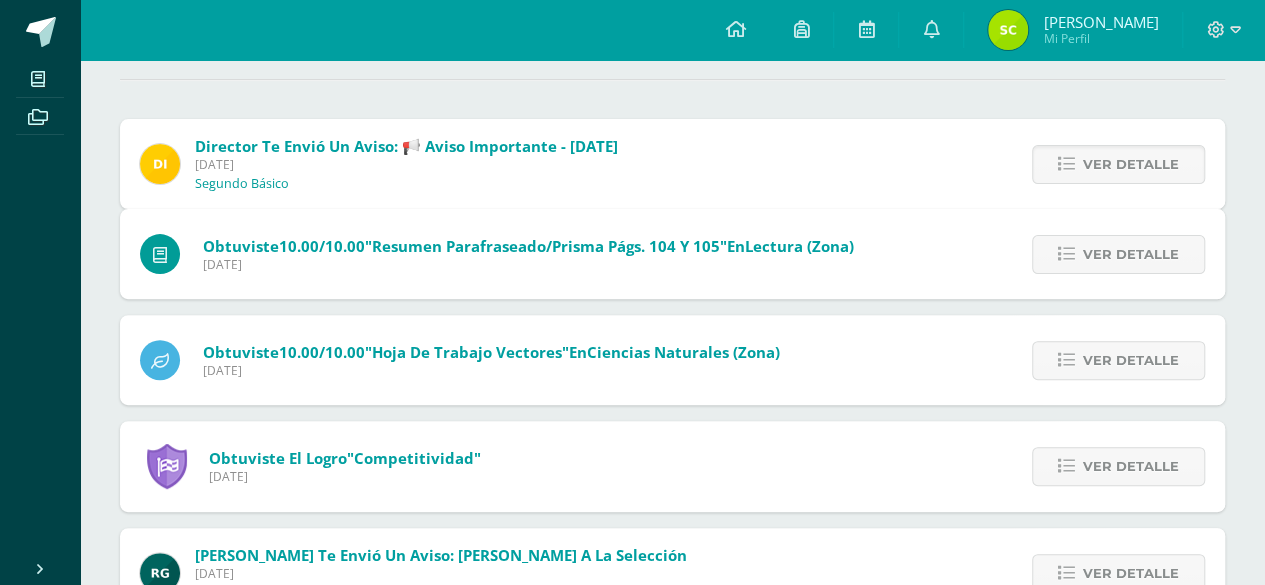 click on "Director  te envió un aviso: 📢 Aviso Importante - [DATE]
[DATE]
Segundo Básico Ver detalle
Estimados padres de familia y/o encargados Compartimos información importante a tomar en cuenta.  Atentamente; Dirección General
Archivo Adjunto
Obtuviste
10.00/10.00  "Resumen parafraseado/Prisma Págs. 104 y 105"
en
Lectura (Zona)
[DATE]
Ver detalle
Obtuviste
10.00/10.00  "Resumen parafraseado/Prisma Págs. 104 y 105"
en
Lectura
Obtuviste
10.00/10.00  "hoja de trabajo vectores"
en
Ciencias Naturales (zona)
[DATE]
Ver detalle 10.00/10.00  Ciencias Naturales" at bounding box center [672, 402] 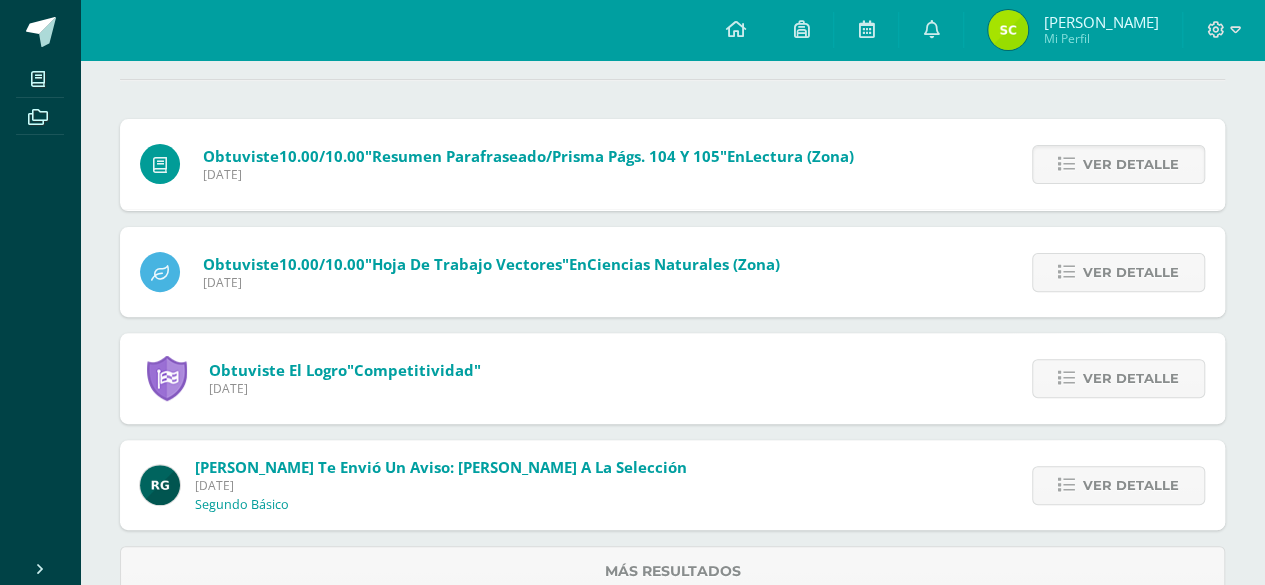 click on "Ver detalle" at bounding box center (1131, 164) 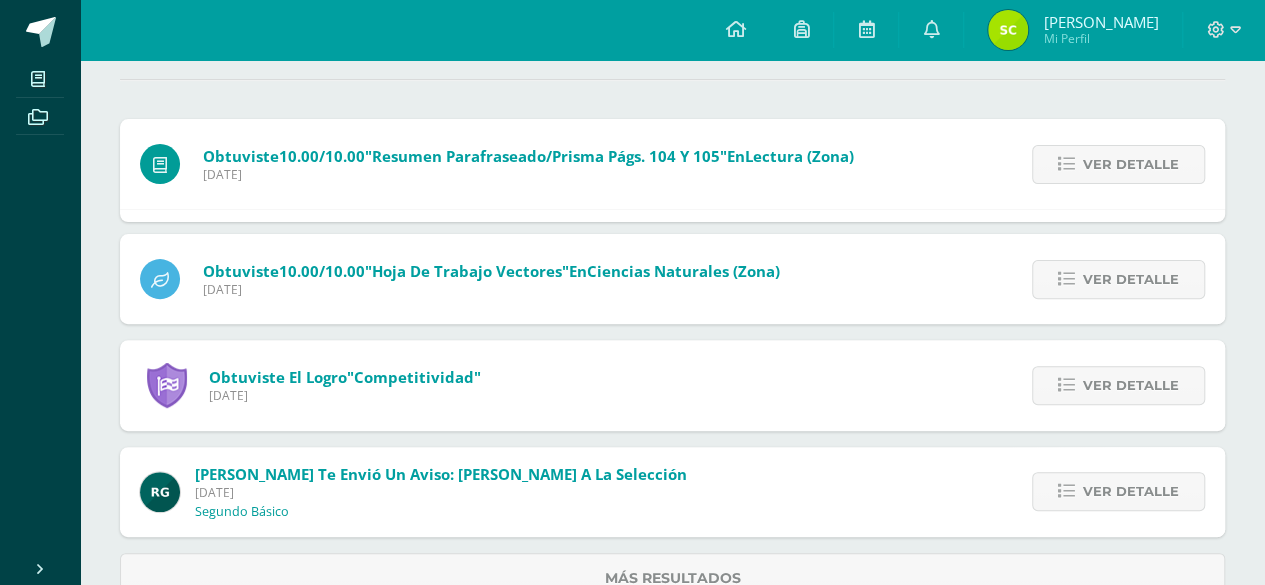 click on "Ver detalle" at bounding box center (1131, 164) 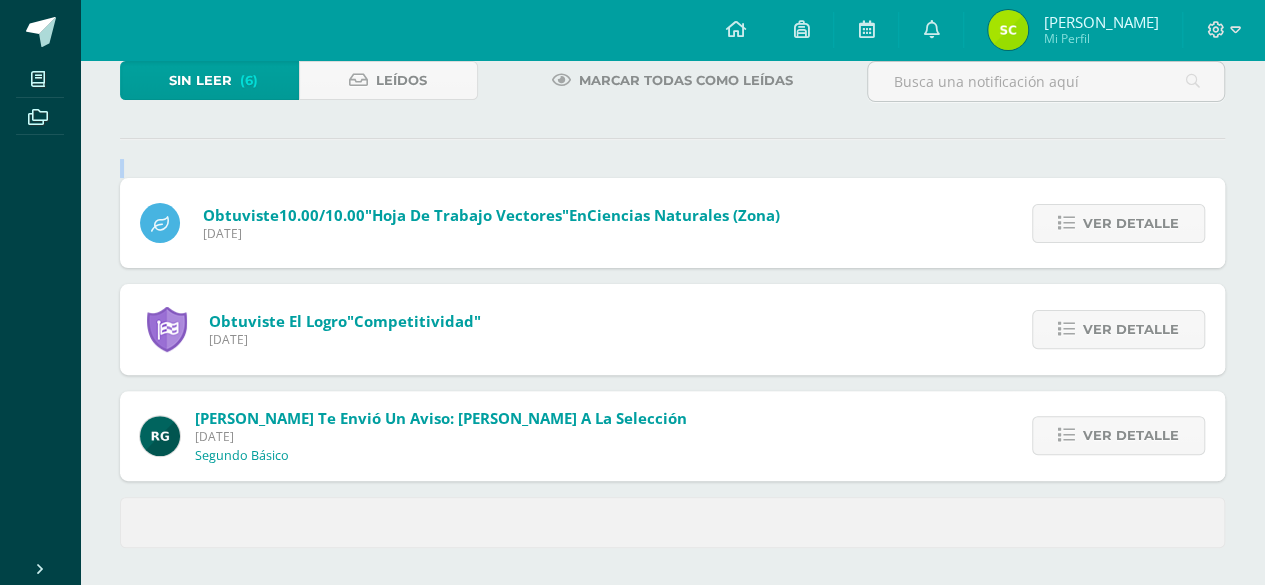 click on "Sin leer (6) Leídos Marcar todas como leídas
Obtuviste
10.00/10.00  "Resumen parafraseado/Prisma Págs. 104 y 105"
en
Lectura (Zona)
[DATE]
Ver detalle
Obtuviste
10.00/10.00  "Resumen parafraseado/Prisma Págs. 104 y 105"
en
Lectura
Obtuviste
10.00/10.00  "hoja de trabajo vectores"
en
Ciencias Naturales (zona)
[DATE]
Ver detalle
Obtuviste
10.00/10.00  "hoja de trabajo vectores"
en
Ciencias Naturales
Obtuviste el logro  "Competitividad"
[DATE]
Ver detalle [PERSON_NAME] , el" at bounding box center [672, 304] 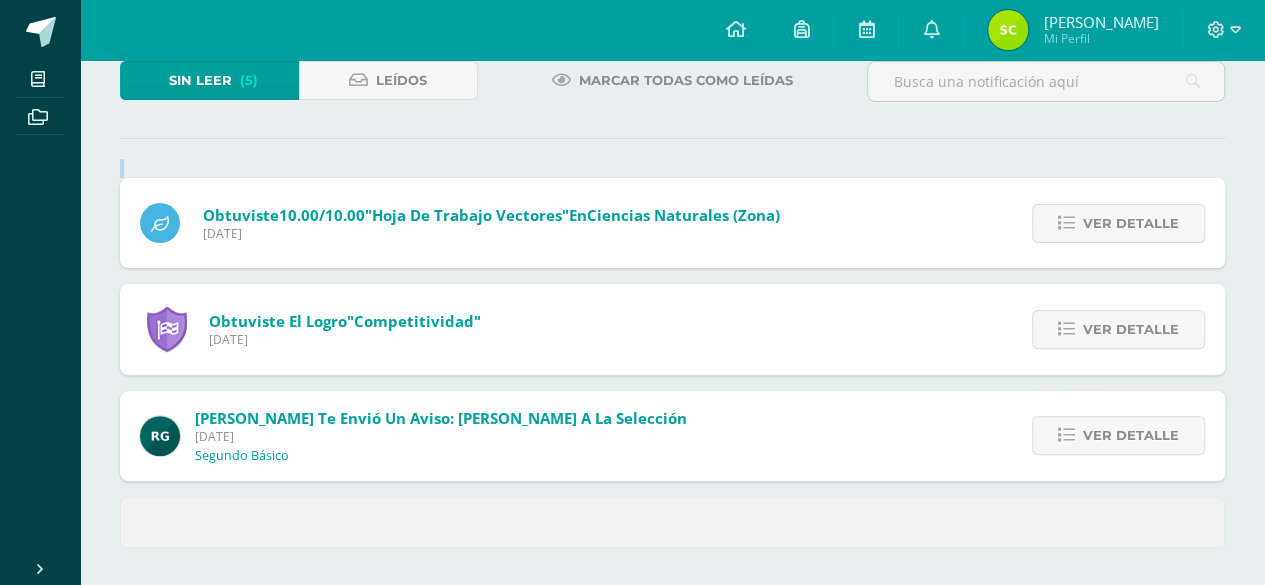 click on "Sin leer (5) Leídos Marcar todas como leídas
Obtuviste
10.00/10.00  "hoja de trabajo vectores"
en
Ciencias Naturales (zona)
[DATE]
Ver detalle
Obtuviste
10.00/10.00  "hoja de trabajo vectores"
en
Ciencias Naturales
Obtuviste el logro  "Competitividad"
[DATE]
Ver detalle
Este logro fue asignado por  [PERSON_NAME] , en la actividad  Pintura rupestre , el  [DATE] .
¡Nunca te detengas! Sigue luchando ferozmente para convertirte en la mejor versión de ti mismo, sin desacreditar a los demás.
[PERSON_NAME] te envió un aviso: [PERSON_NAME] a la Selección
[DATE]
Segundo Básico" at bounding box center (672, 304) 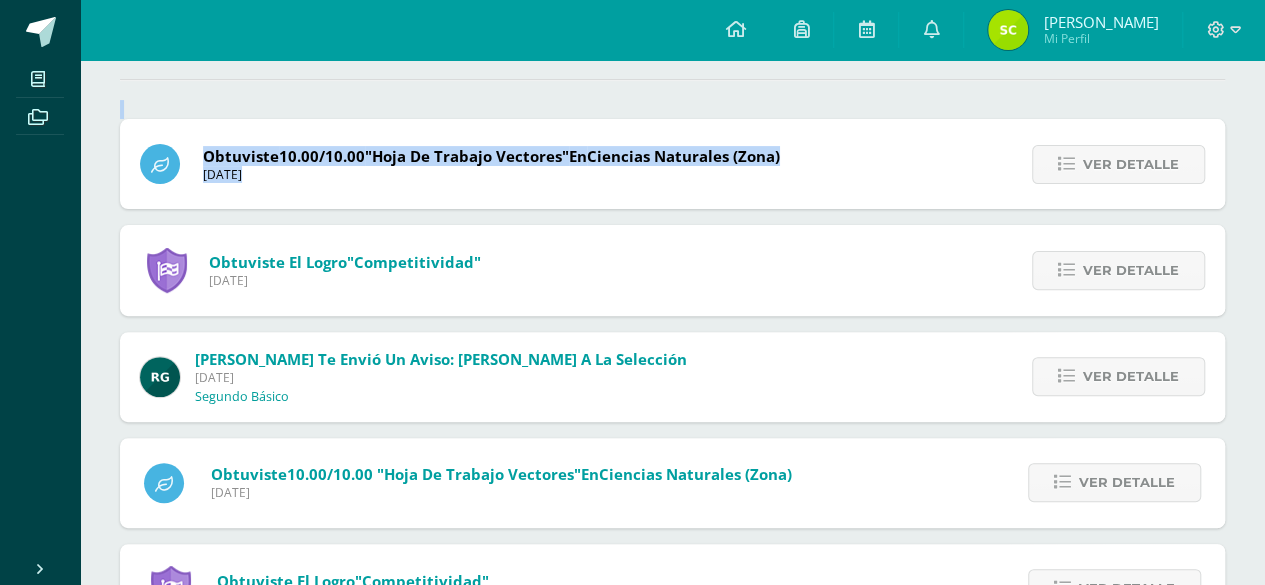 drag, startPoint x: 1100, startPoint y: 163, endPoint x: 1102, endPoint y: 184, distance: 21.095022 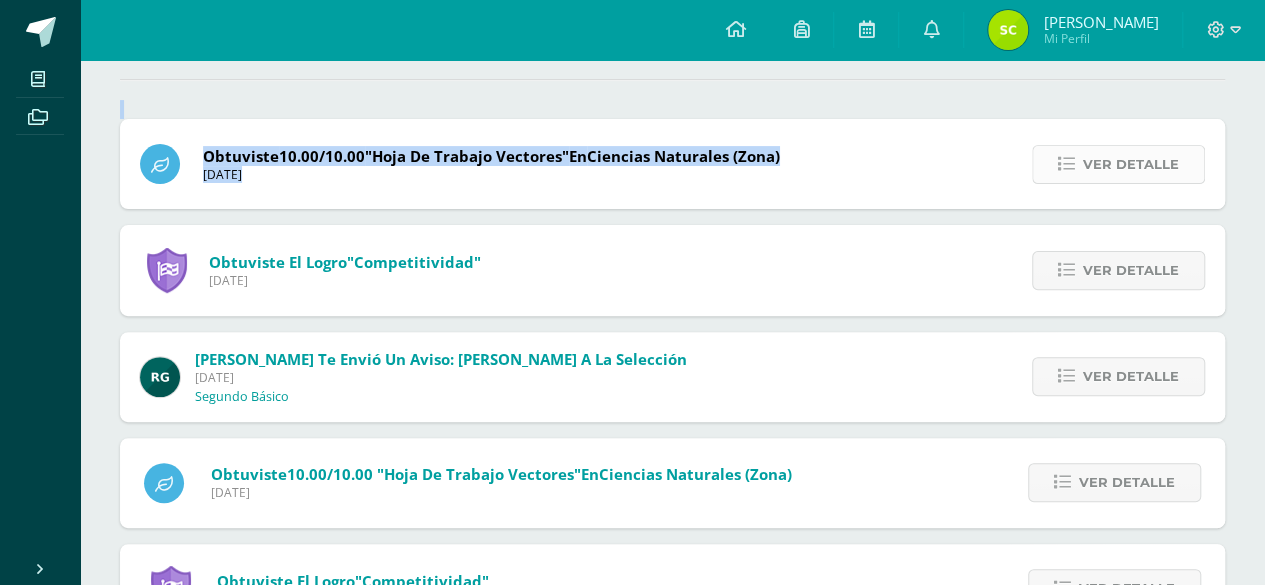 click on "Ver detalle" at bounding box center (1131, 164) 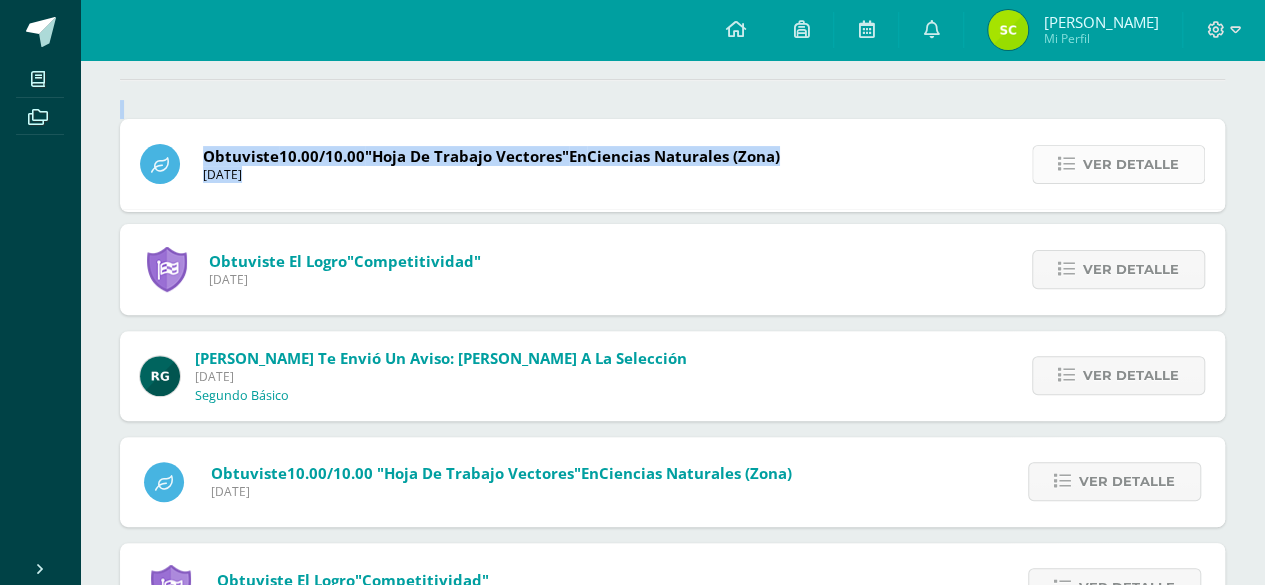 click on "Ver detalle" at bounding box center (1131, 164) 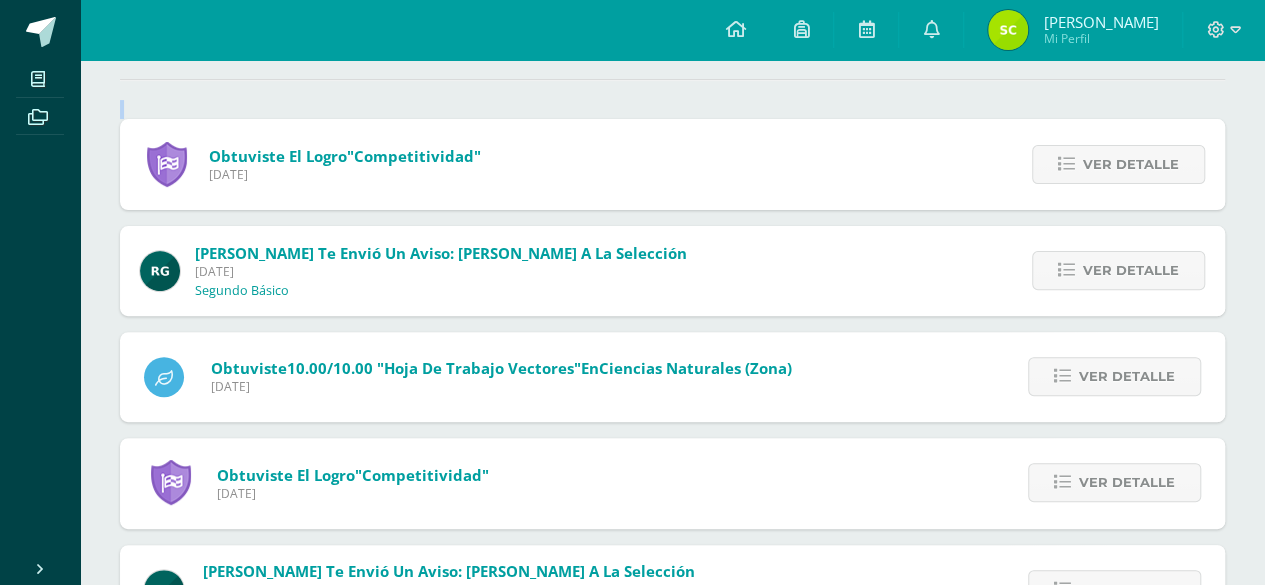 click on "Ver detalle" at bounding box center [1131, 164] 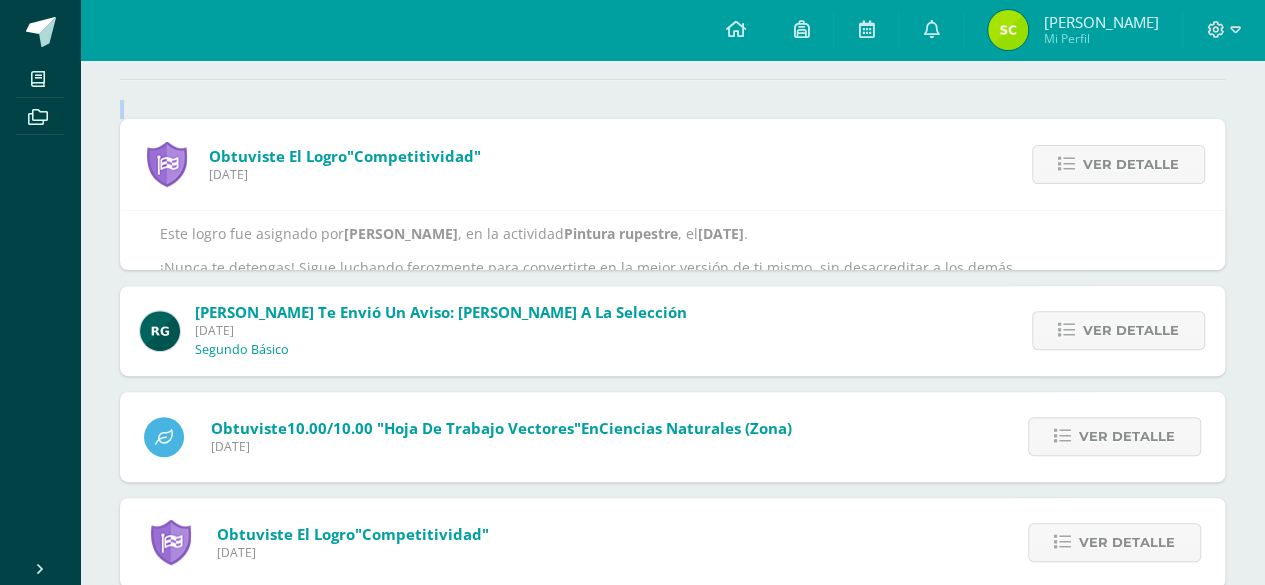 click on "Ver detalle" at bounding box center (1131, 164) 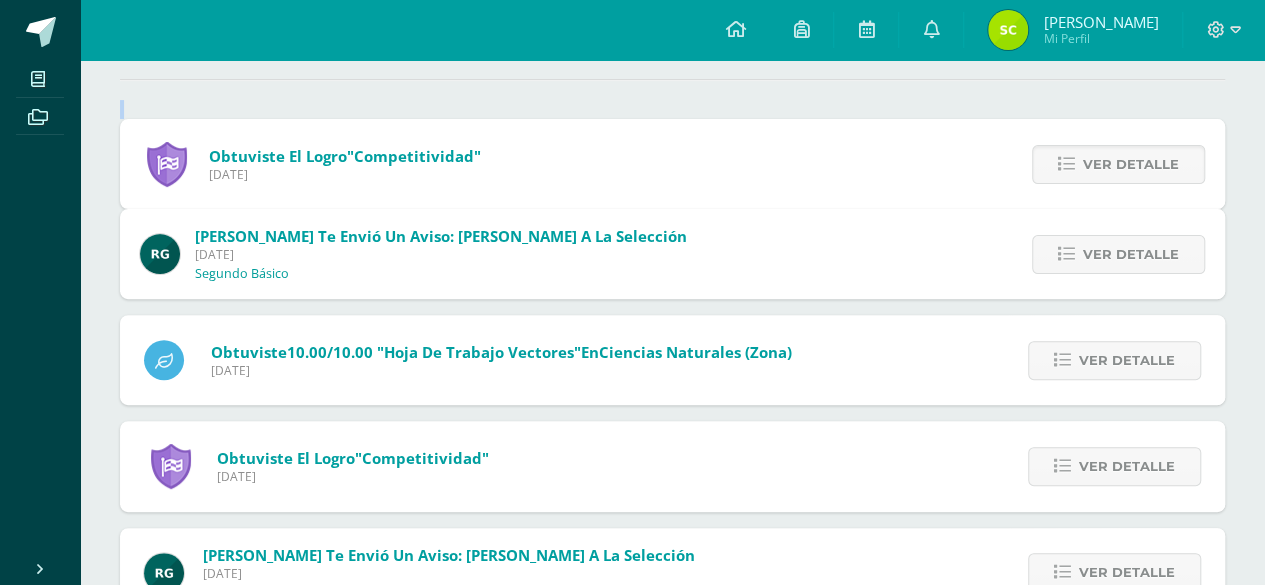 click on "Obtuviste el logro  "Competitividad"
[DATE]
Ver detalle
Este logro fue asignado por  [PERSON_NAME] , en la actividad  Pintura rupestre , el  [DATE] .
¡Nunca te detengas! Sigue luchando ferozmente para convertirte en la mejor versión de ti mismo, sin desacreditar a los demás.
[PERSON_NAME] te envió un aviso: [PERSON_NAME] a la Selección
[DATE]
Segundo Básico Ver detalle
Estimados padres de familia y estudiantes.   Reciban un cordial saludo. En apoyo a la selección [DEMOGRAPHIC_DATA], los alumnos pueden llegar [DATE] vestidos con la camisola de la selección, jeans no roto y tenis.  Si no tiene camisola, puede usar una playera con los colores de la bandera de Guatemala o usar su uniforme. ¡Feliz noche!" at bounding box center [672, 474] 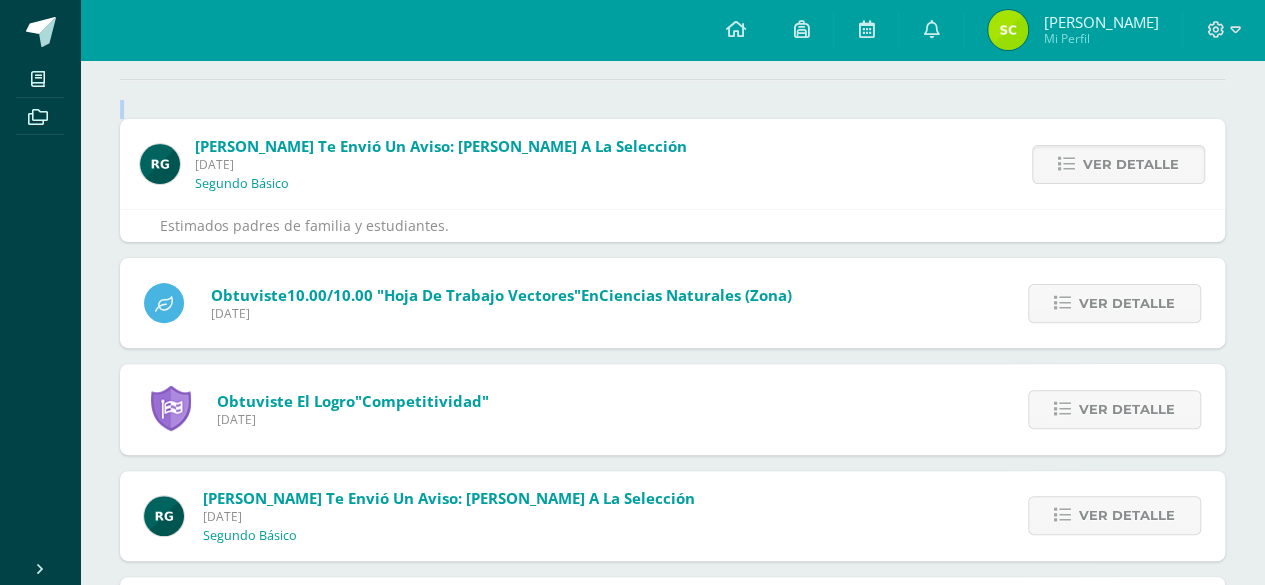 click on "Ver detalle" at bounding box center (1131, 164) 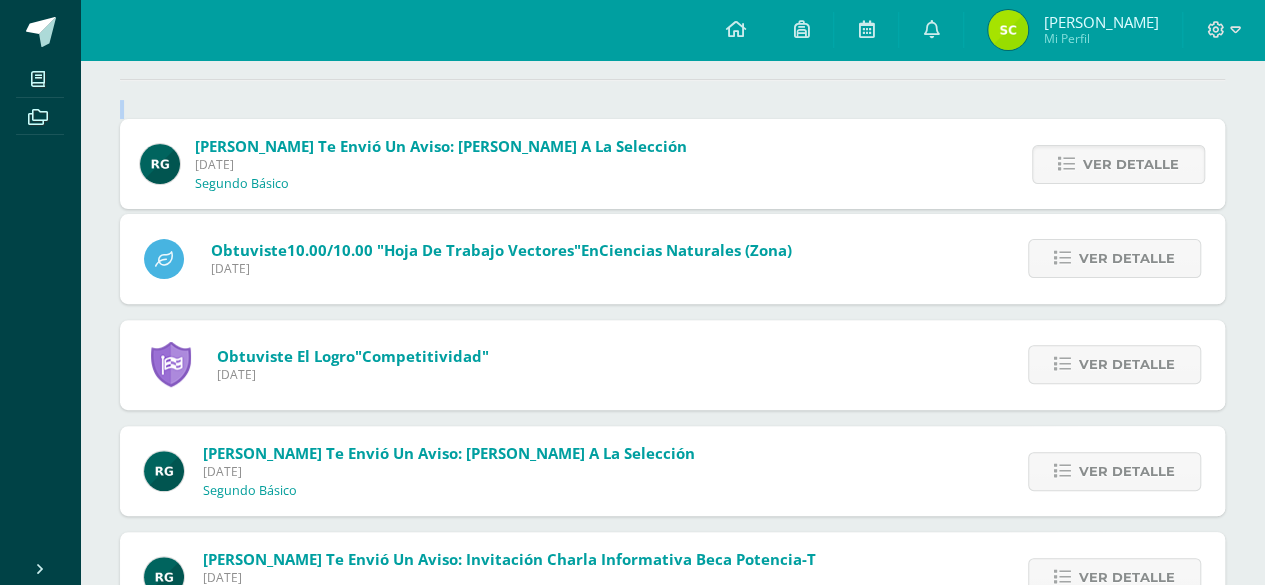 click on "[PERSON_NAME] te envió un aviso: [PERSON_NAME] a la Selección
[DATE]
Segundo Básico Ver detalle
Estimados padres de familia y estudiantes.   Reciban un cordial saludo. En apoyo a la selección [DEMOGRAPHIC_DATA], los alumnos pueden llegar [DATE] vestidos con la camisola de la selección, jeans no roto y tenis.  Si no tiene camisola, puede usar una playera con los colores de la bandera de Guatemala o usar su uniforme. ¡Feliz noche!
Obtuviste
10.00/10.00
"hoja de trabajo vectores"
en
Ciencias Naturales (zona)
[DATE]
Ver detalle
10.00/10.00" at bounding box center (672, 423) 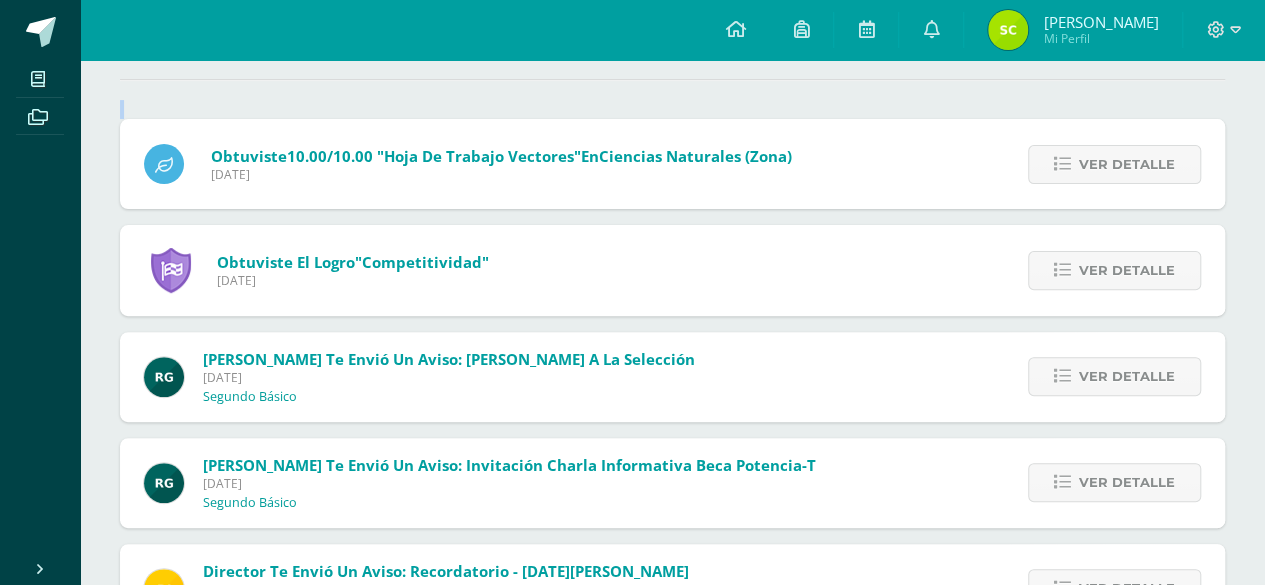 click on "Ver detalle" at bounding box center (1127, 164) 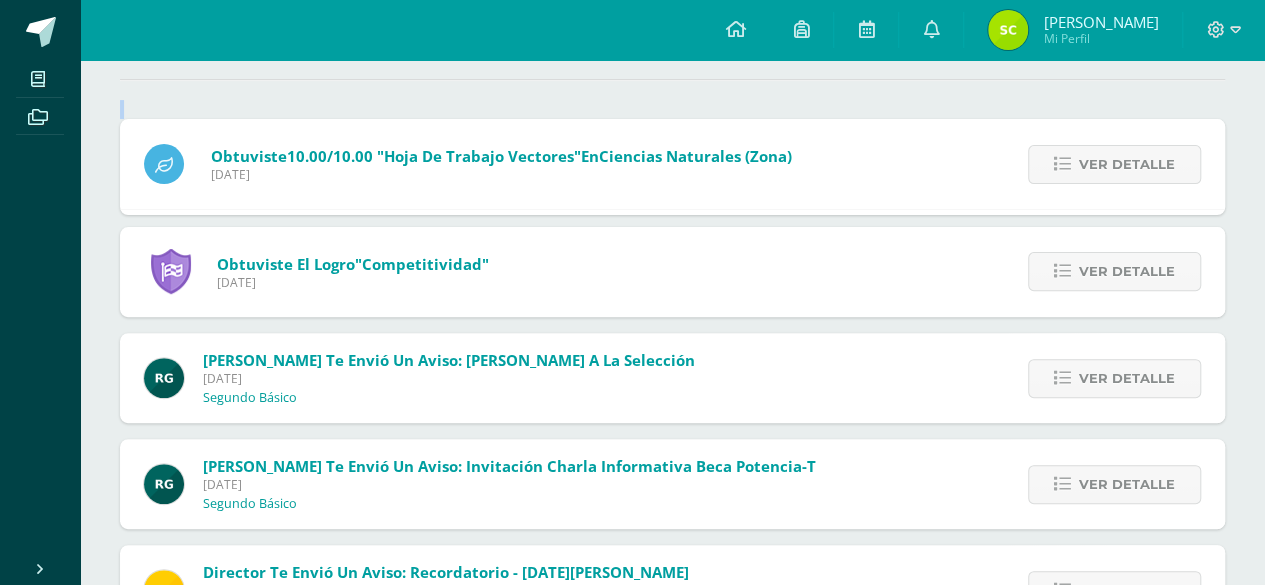 click on "Ver detalle" at bounding box center [1127, 164] 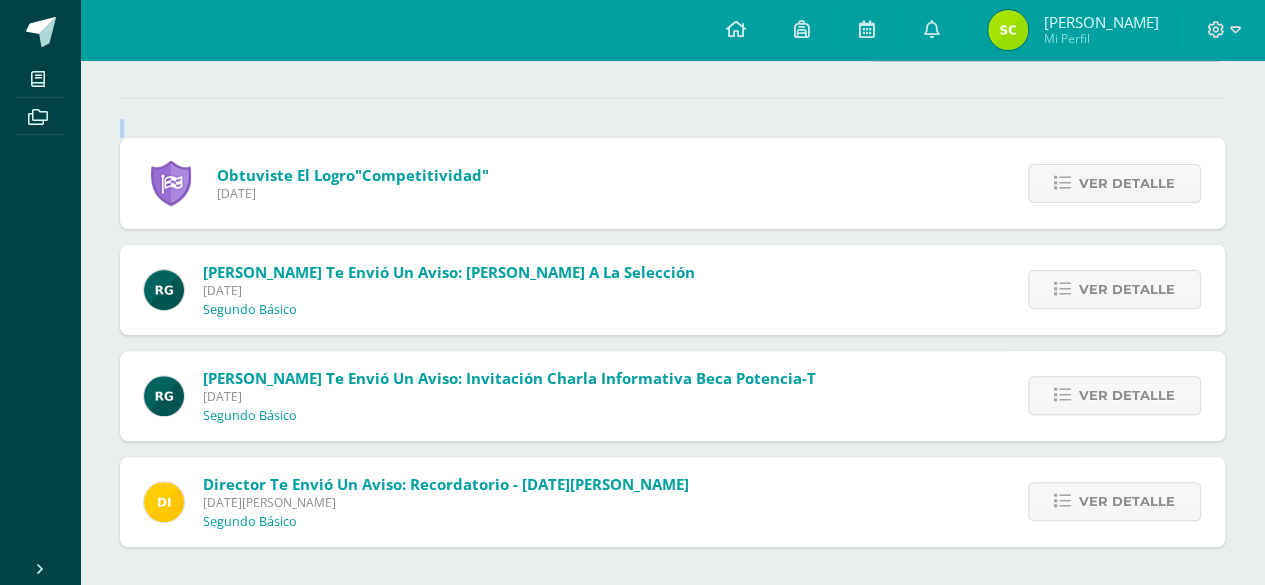 click on "Ver detalle" at bounding box center [1127, 183] 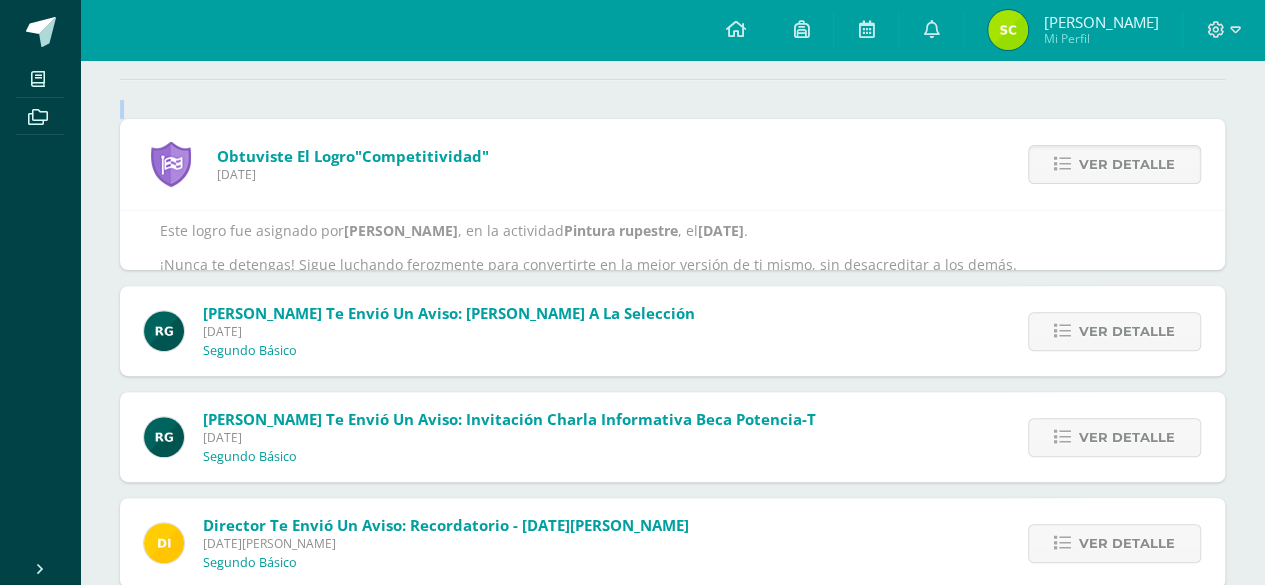 click on "Ver detalle" at bounding box center (1127, 164) 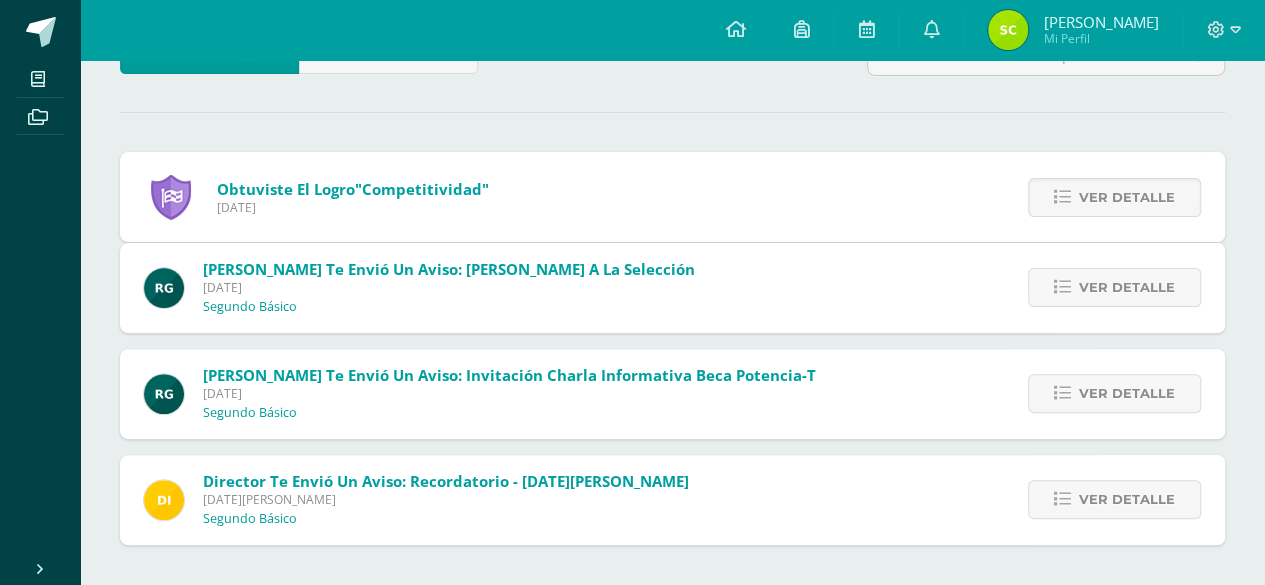 scroll, scrollTop: 63, scrollLeft: 0, axis: vertical 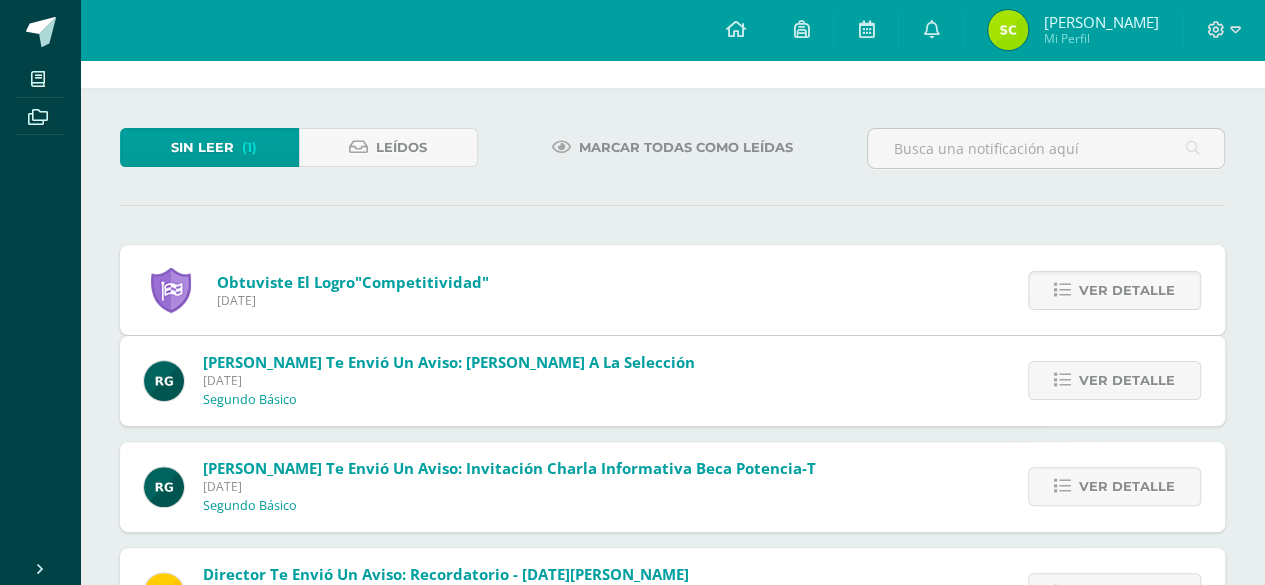 click on "Sin leer (1) Leídos Marcar todas como leídas
Obtuviste el logro  "Competitividad"
[DATE]
Ver detalle
Este logro fue asignado por  [PERSON_NAME] , en la actividad  Pintura rupestre , el  [DATE] .
¡Nunca te detengas! Sigue luchando ferozmente para convertirte en la mejor versión de ti mismo, sin desacreditar a los demás.
[PERSON_NAME] te envió un aviso: [PERSON_NAME] a la Selección
[DATE]" at bounding box center (672, 383) 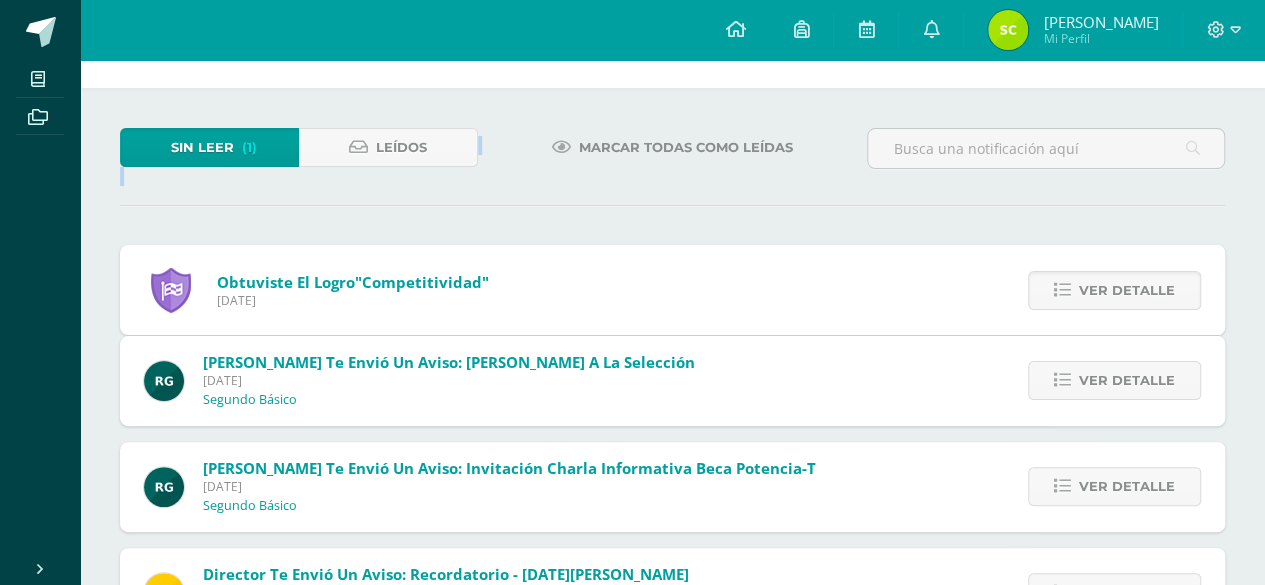 click at bounding box center [1046, 157] 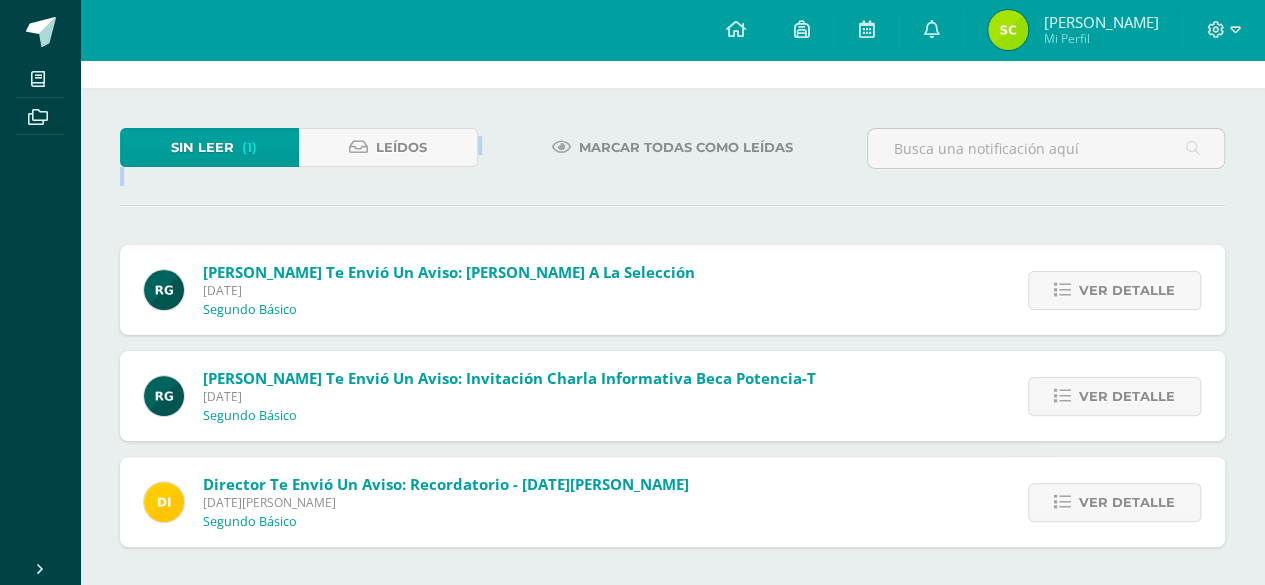 click at bounding box center (1046, 157) 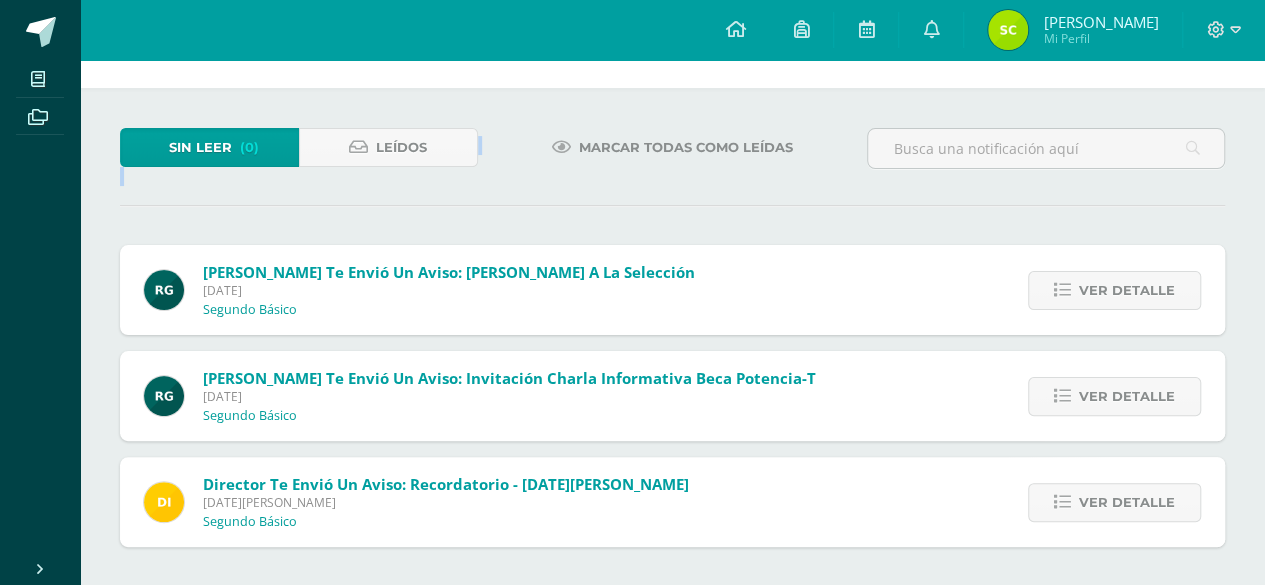 click at bounding box center (1046, 157) 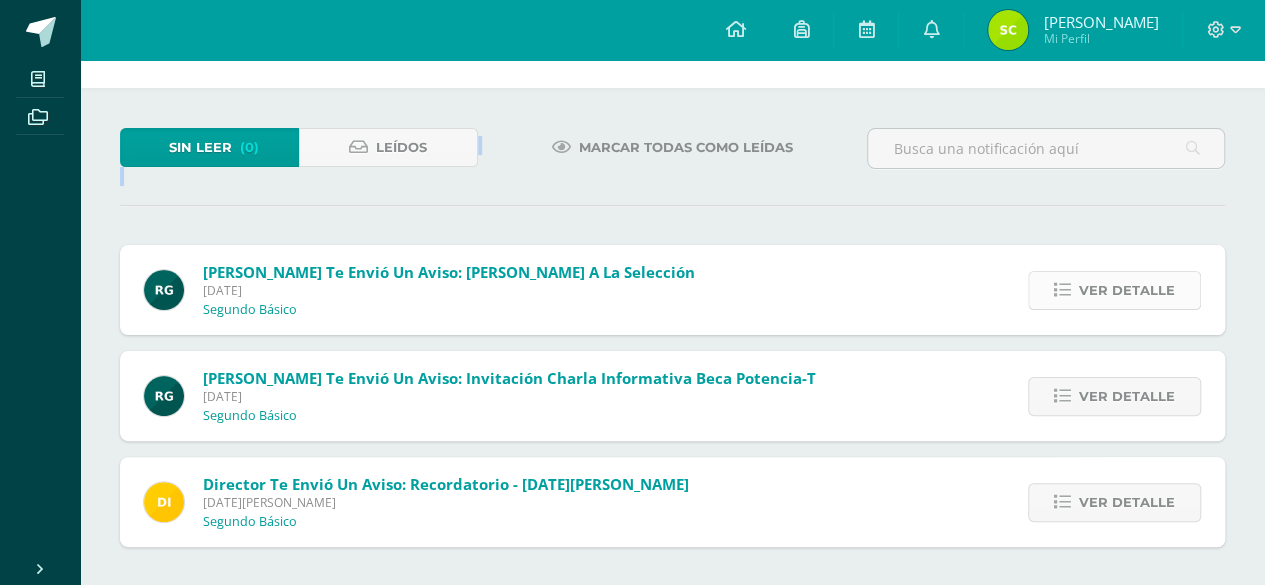click on "Ver detalle" at bounding box center (1127, 290) 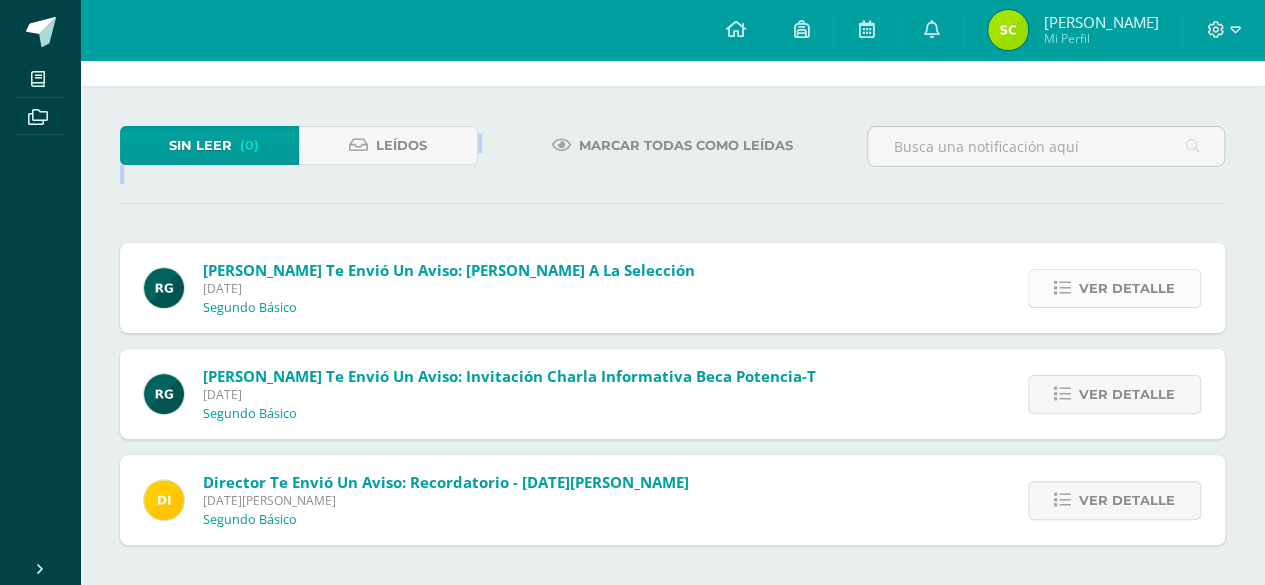 click on "[PERSON_NAME] te envió un aviso: [PERSON_NAME] a la Selección
[DATE]
Segundo Básico
Ver detalle
Estimados padres de familia y estudiantes.   Reciban un cordial saludo. En apoyo a la selección [DEMOGRAPHIC_DATA], los alumnos pueden llegar [DATE] vestidos con la camisola de la selección, jeans no roto y tenis.  Si no tiene camisola, puede usar una playera con los colores de la bandera de Guatemala o usar su uniforme. ¡Feliz noche!" at bounding box center (672, 288) 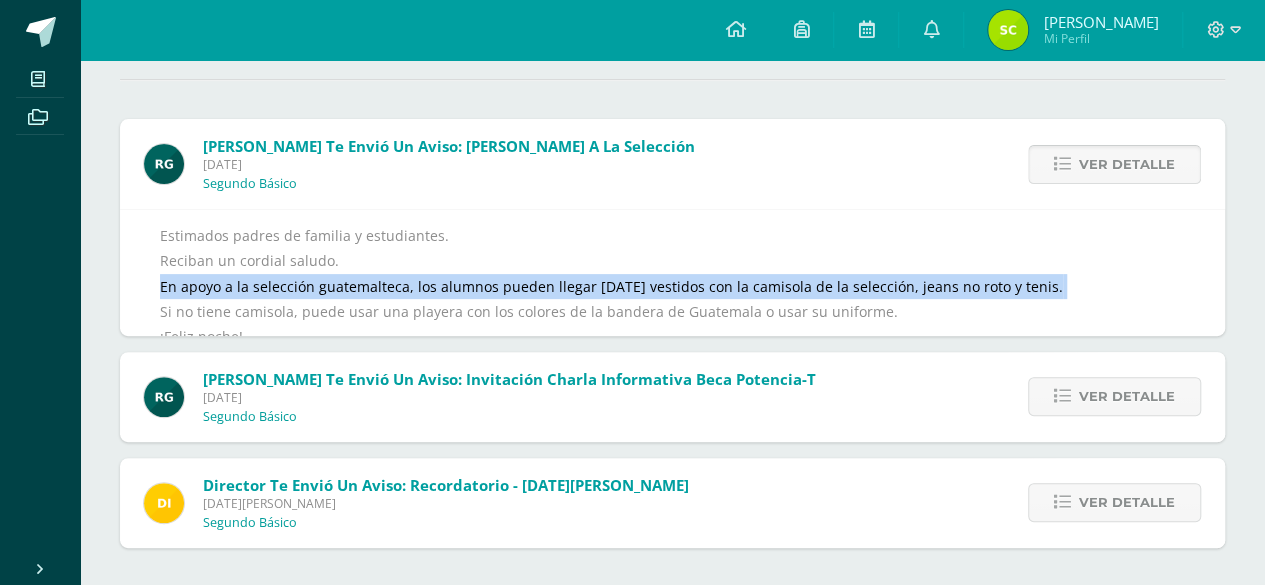 click on "Estimados padres de familia y estudiantes.   Reciban un cordial saludo. En apoyo a la selección [DEMOGRAPHIC_DATA], los alumnos pueden llegar [DATE] vestidos con la camisola de la selección, jeans no roto y tenis.  Si no tiene camisola, puede usar una playera con los colores de la bandera de Guatemala o usar su uniforme. ¡Feliz noche!" at bounding box center (672, 298) 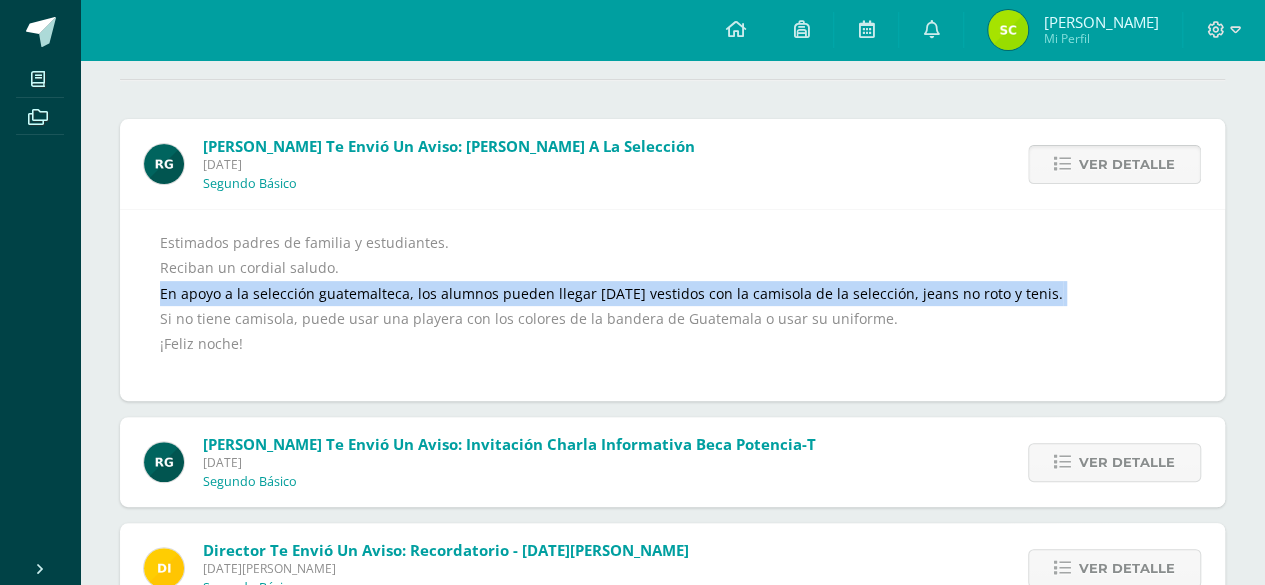 click on "Estimados padres de familia y estudiantes.   Reciban un cordial saludo. En apoyo a la selección [DEMOGRAPHIC_DATA], los alumnos pueden llegar [DATE] vestidos con la camisola de la selección, jeans no roto y tenis.  Si no tiene camisola, puede usar una playera con los colores de la bandera de Guatemala o usar su uniforme. ¡Feliz noche!" at bounding box center [672, 305] 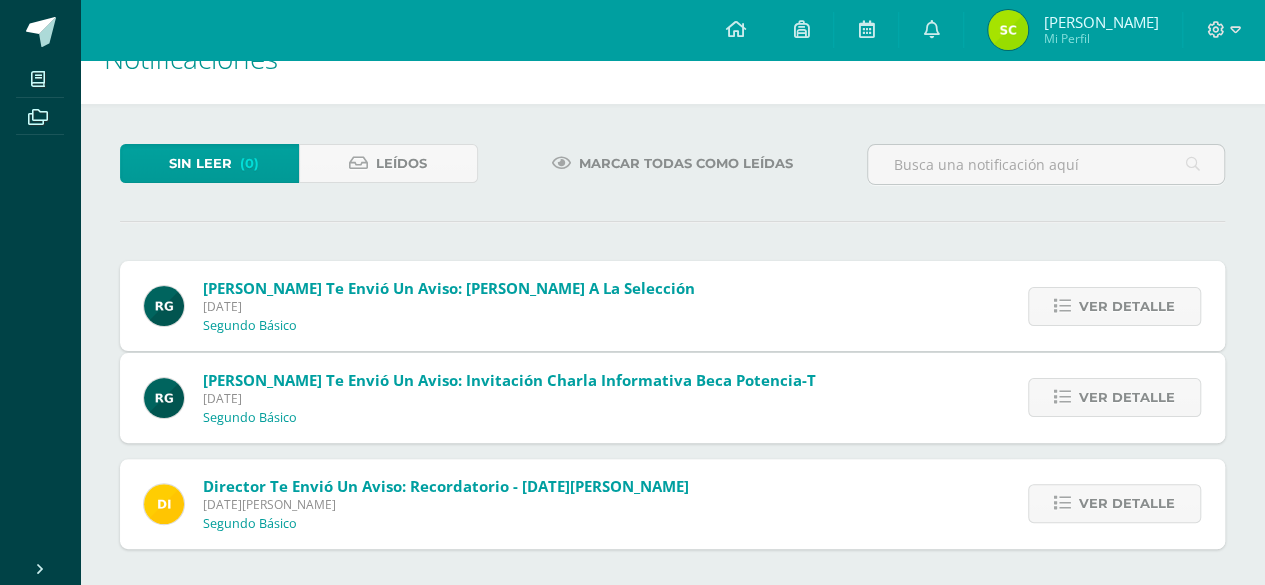 scroll, scrollTop: 0, scrollLeft: 0, axis: both 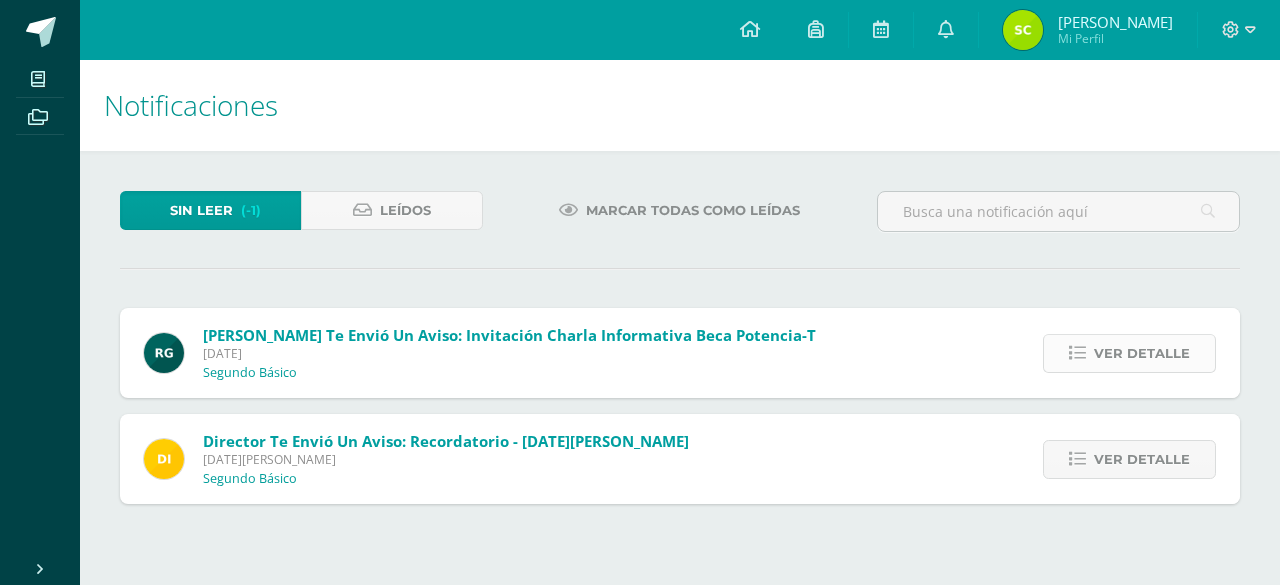 click on "Ver detalle" at bounding box center [1129, 353] 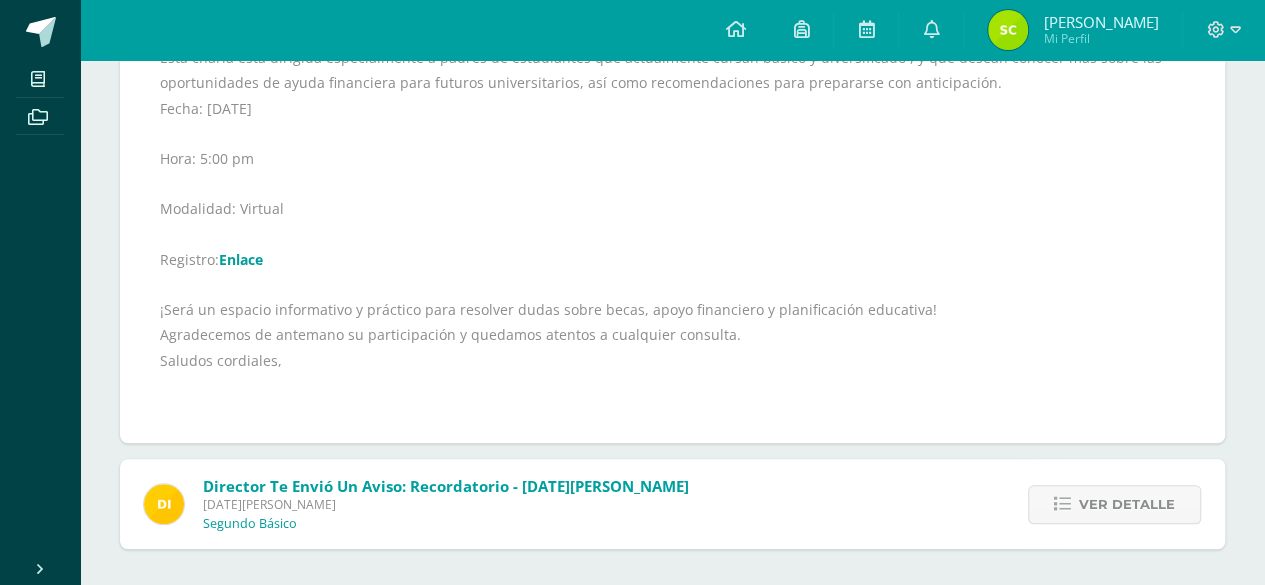 scroll, scrollTop: 0, scrollLeft: 0, axis: both 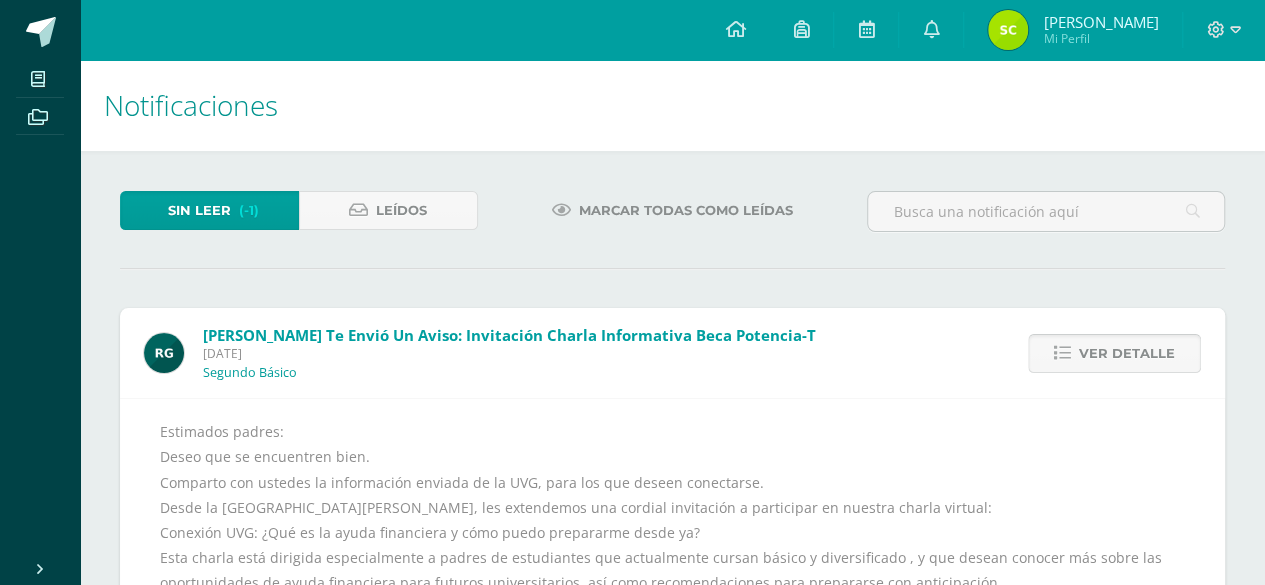 click on "Ver detalle" at bounding box center [1127, 353] 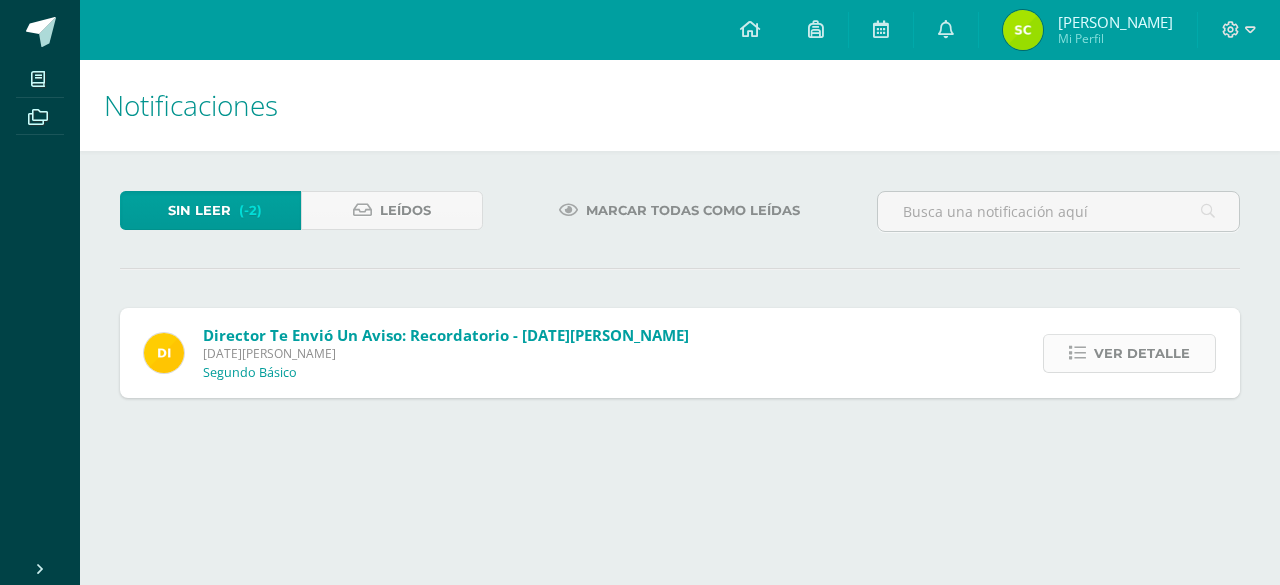 click on "Ver detalle" at bounding box center [1142, 353] 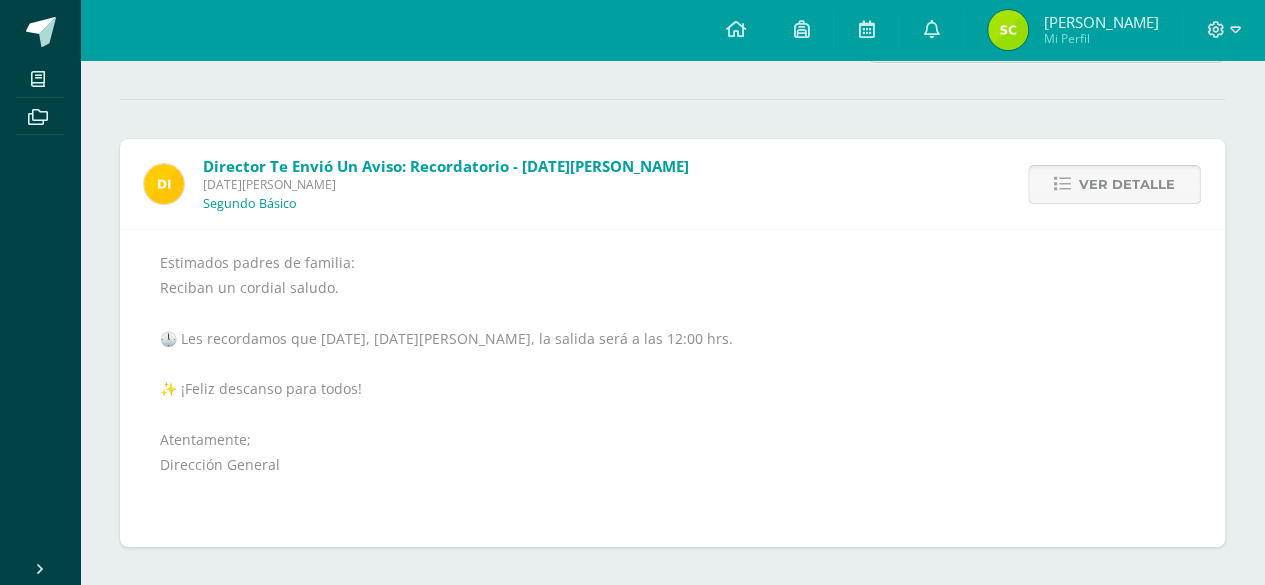scroll, scrollTop: 126, scrollLeft: 0, axis: vertical 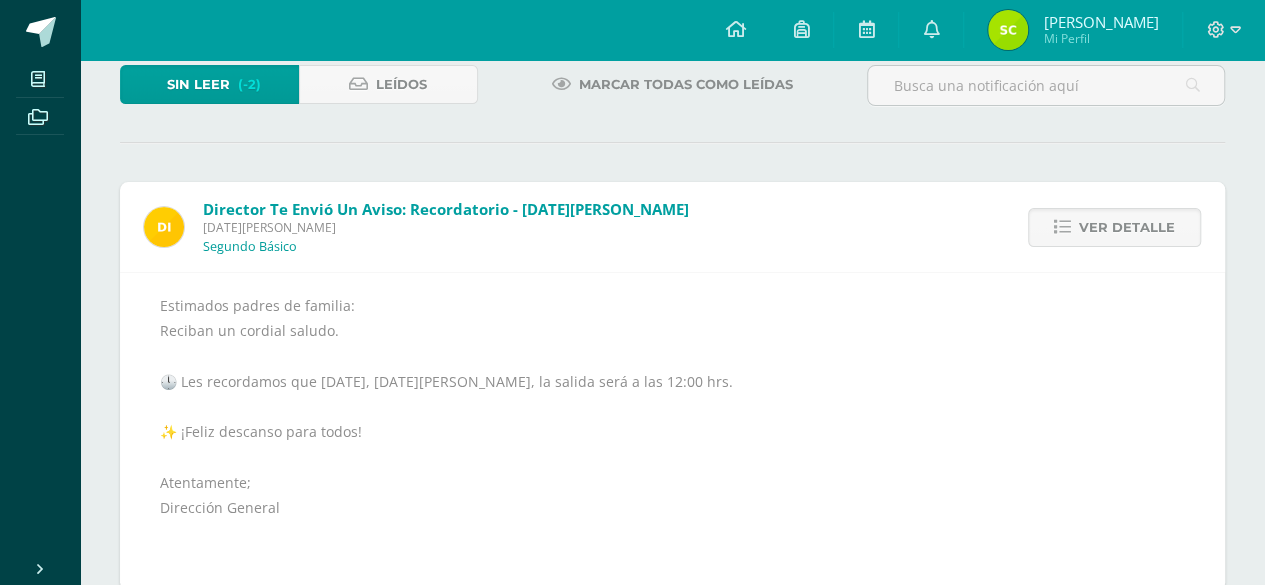 click on "Ver detalle" at bounding box center [1111, 227] 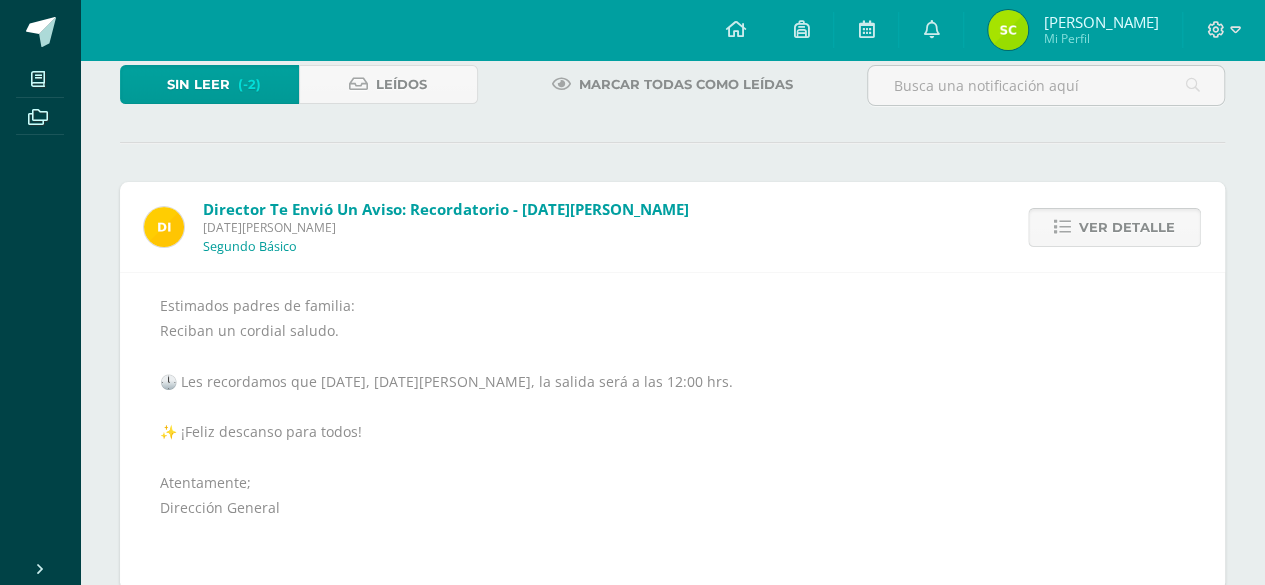 click on "Ver detalle" at bounding box center (1127, 227) 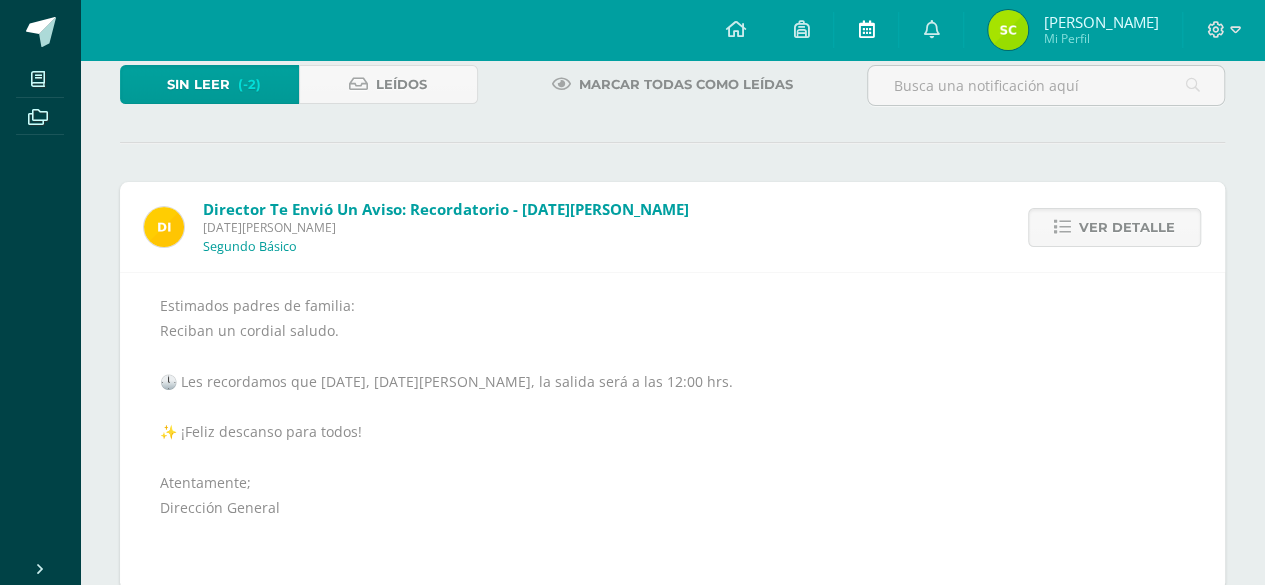 scroll, scrollTop: 0, scrollLeft: 0, axis: both 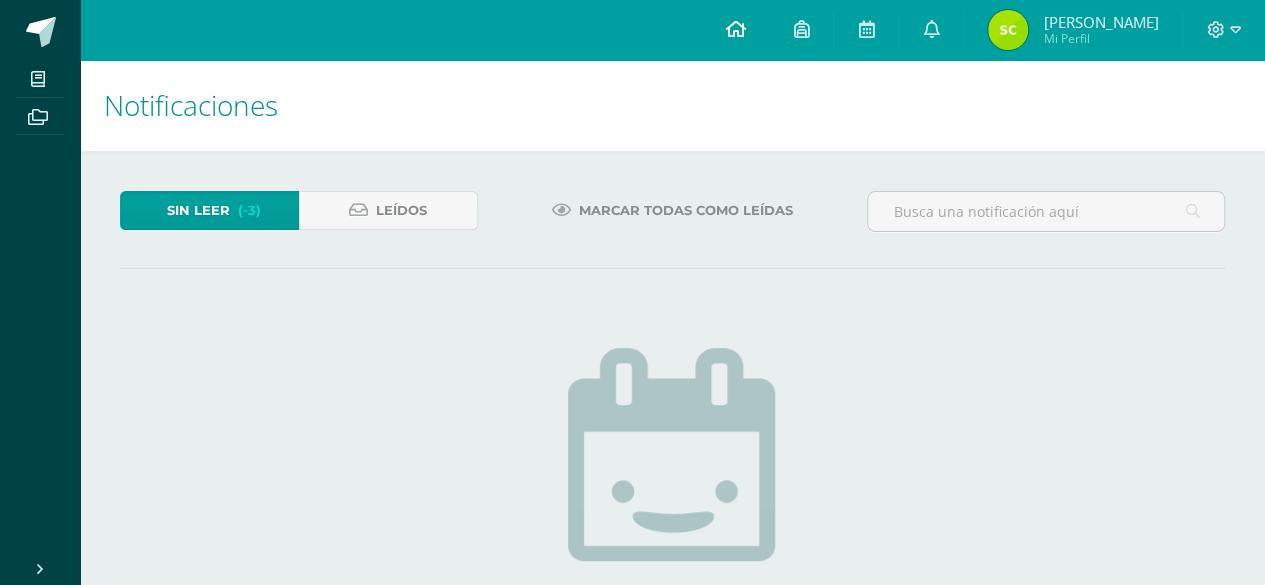 click at bounding box center [735, 29] 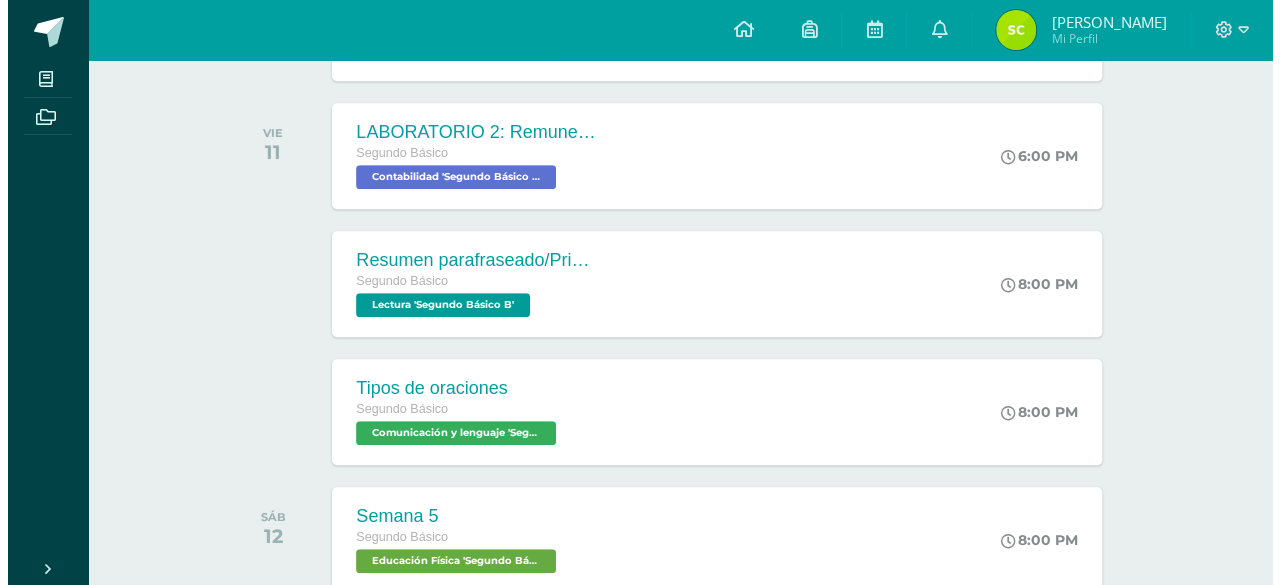 scroll, scrollTop: 428, scrollLeft: 0, axis: vertical 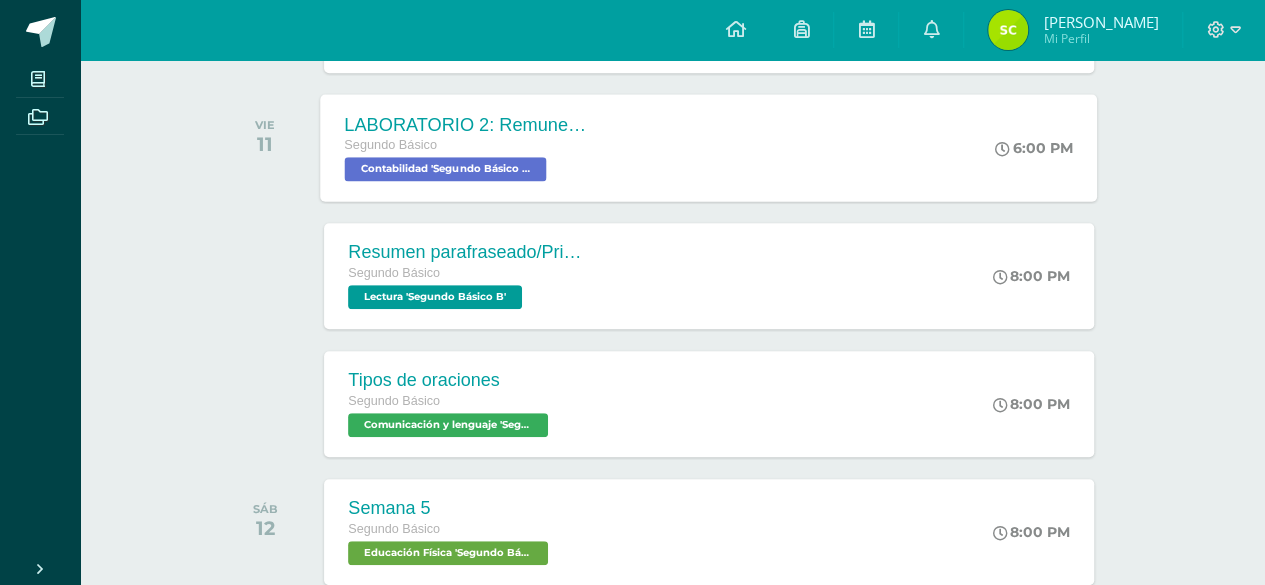 click on "Segundo Básico" at bounding box center (466, 146) 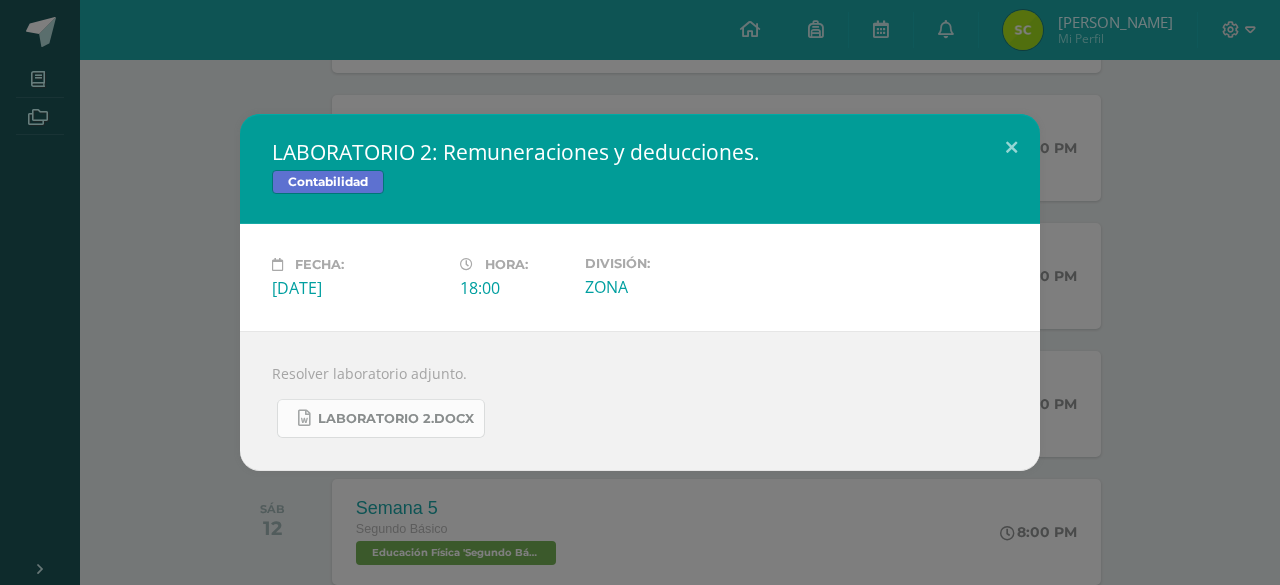 click on "LABORATORIO 2.docx" at bounding box center [396, 419] 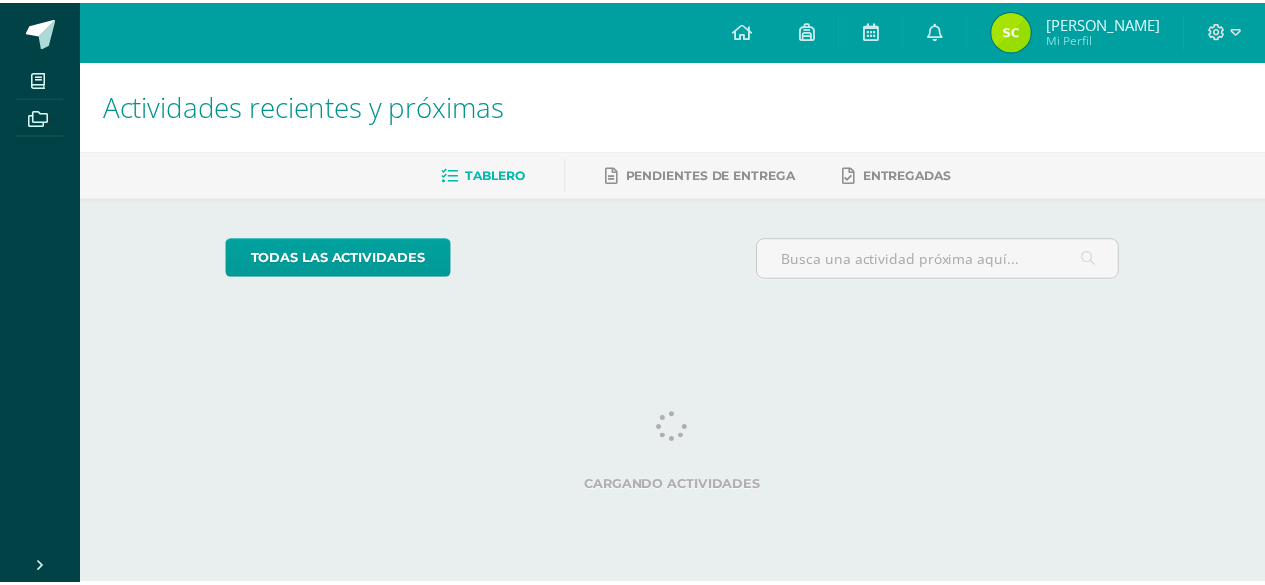 scroll, scrollTop: 0, scrollLeft: 0, axis: both 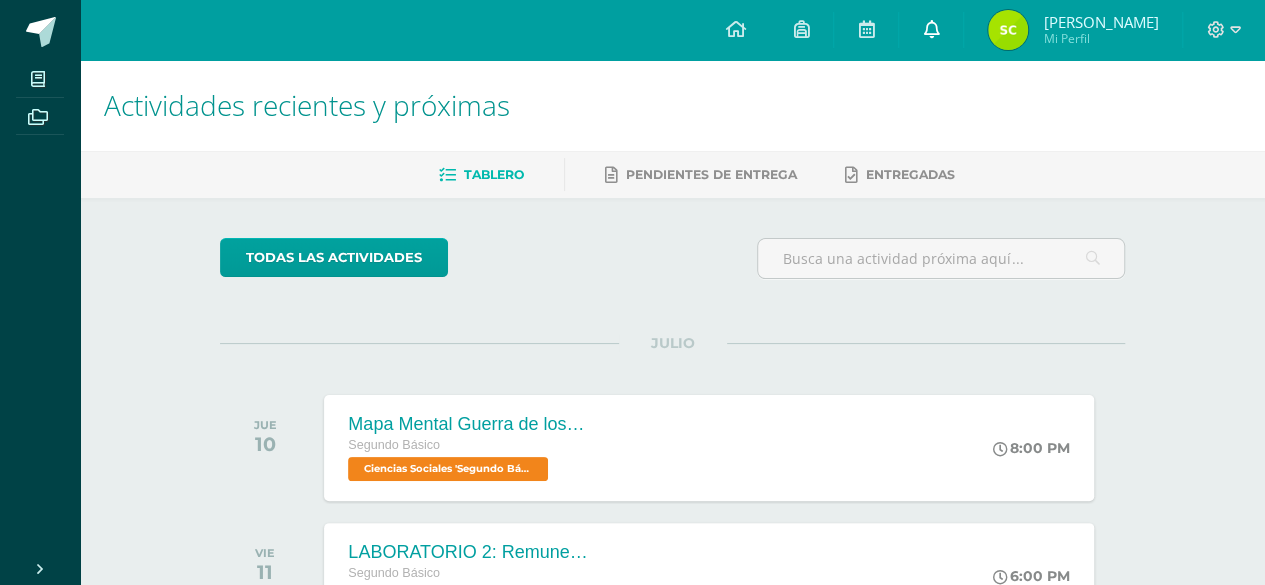click at bounding box center [931, 30] 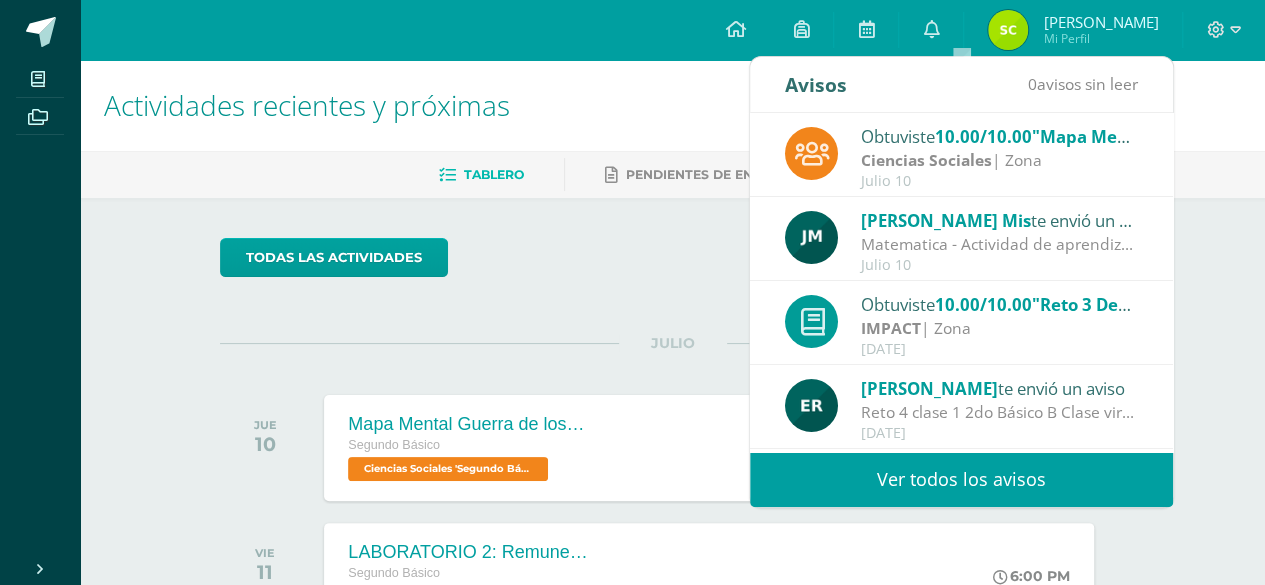 click on "[PERSON_NAME] Mis" at bounding box center [946, 220] 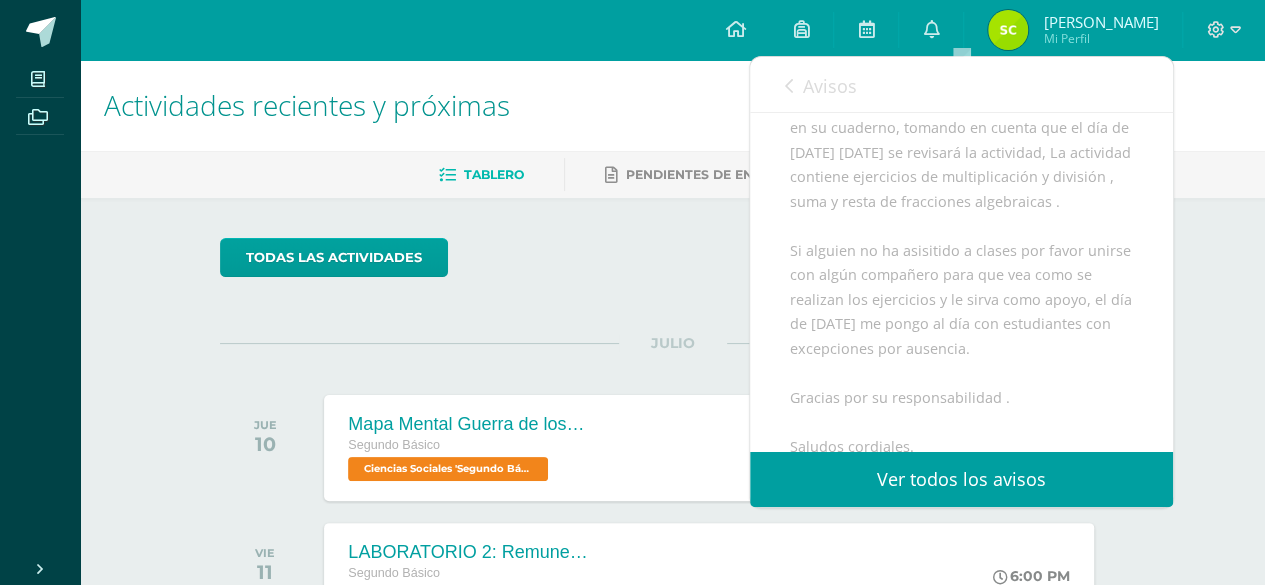 scroll, scrollTop: 558, scrollLeft: 0, axis: vertical 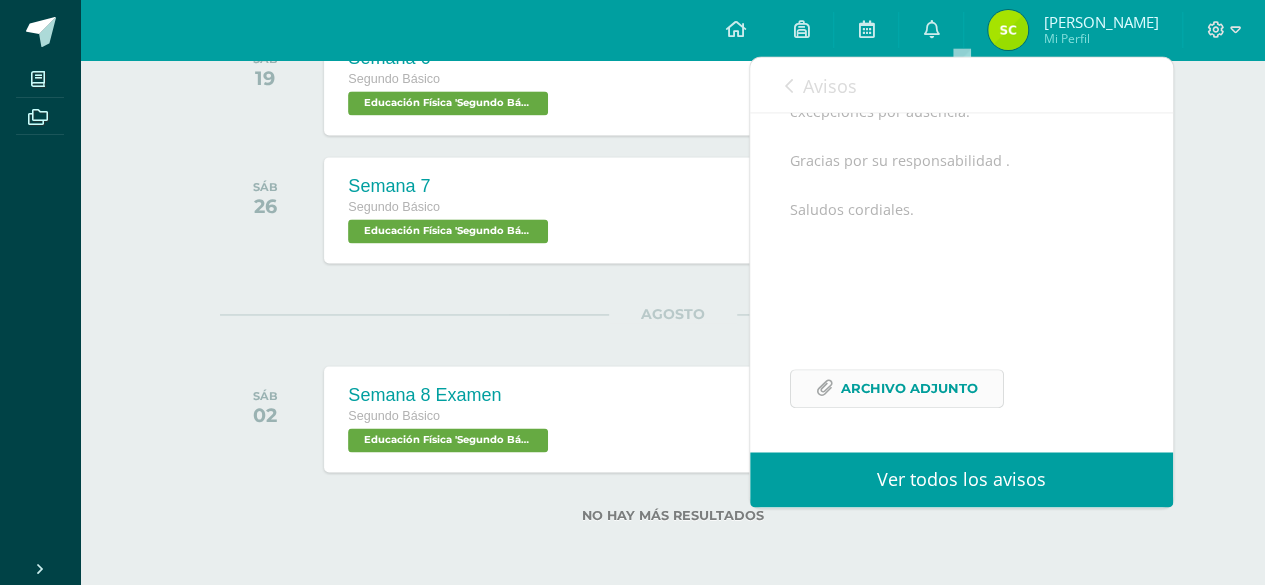 click on "Archivo Adjunto" at bounding box center (909, 388) 